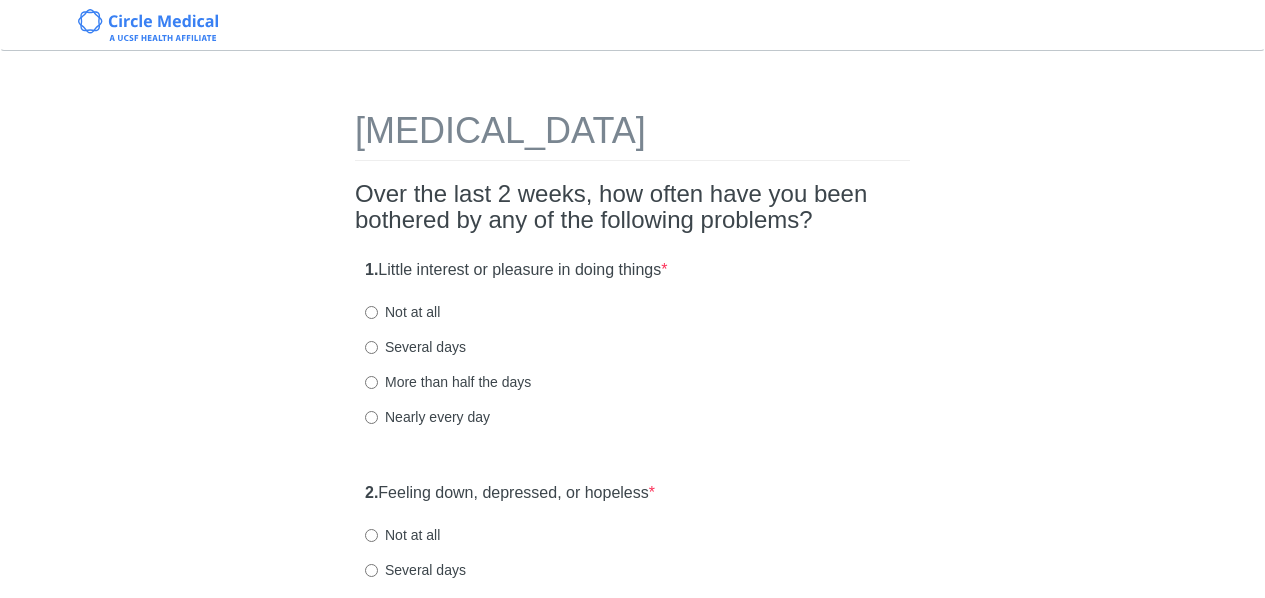 scroll, scrollTop: 0, scrollLeft: 0, axis: both 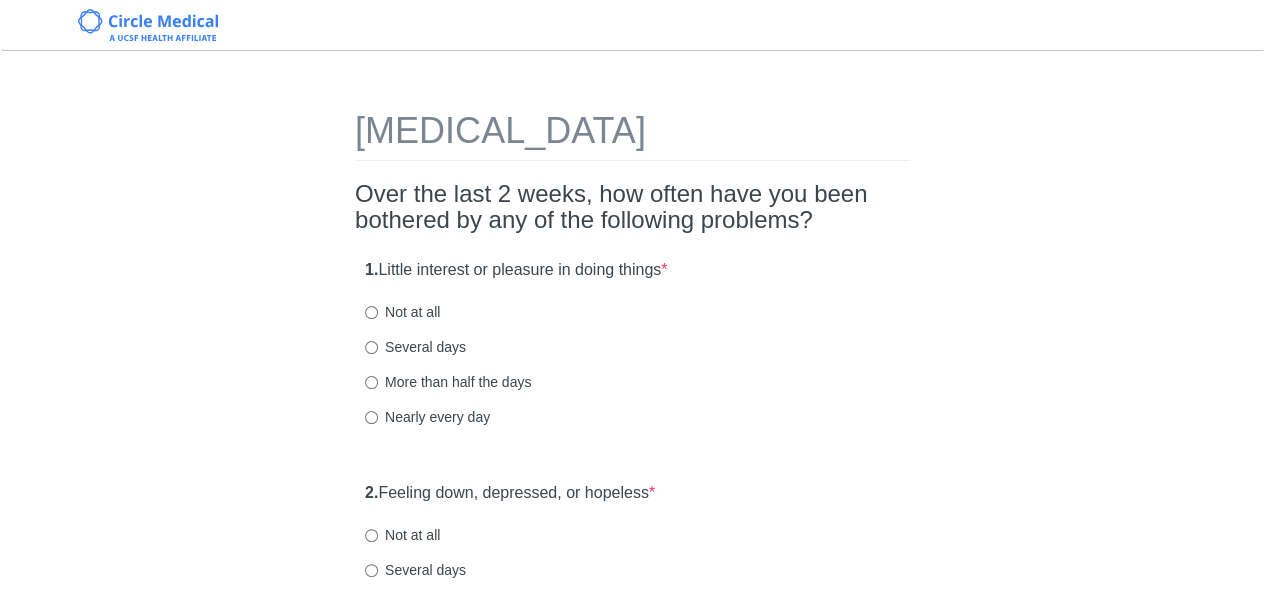 click on "[MEDICAL_DATA] Over the last 2 weeks, how often have you been bothered by any of the following problems? 1.  Little interest or pleasure in doing things  * Not at all Several days More than half the days Nearly every day 2.  Feeling down, depressed, or hopeless  * Not at all Several days More than half the days Nearly every day 3.  Trouble falling or staying asleep, or sleeping too much  * Not at all Several days More than half the days Nearly every day 4.  Feeling tired or having little energy  * Not at all Several days More than half the days Nearly every day 5.  Poor appetite or [MEDICAL_DATA]  * Not at all Several days More than half the days Nearly every day 6.  Feeling bad about yourself or that you are a failure or have let yourself or your family down  * Not at all Several days More than half the days Nearly every day 7.  Trouble concentrating on things, such as reading the newspaper or watching television  * Not at all Several days More than half the days Nearly every day 8.   * 9.   *" at bounding box center (633, 1208) 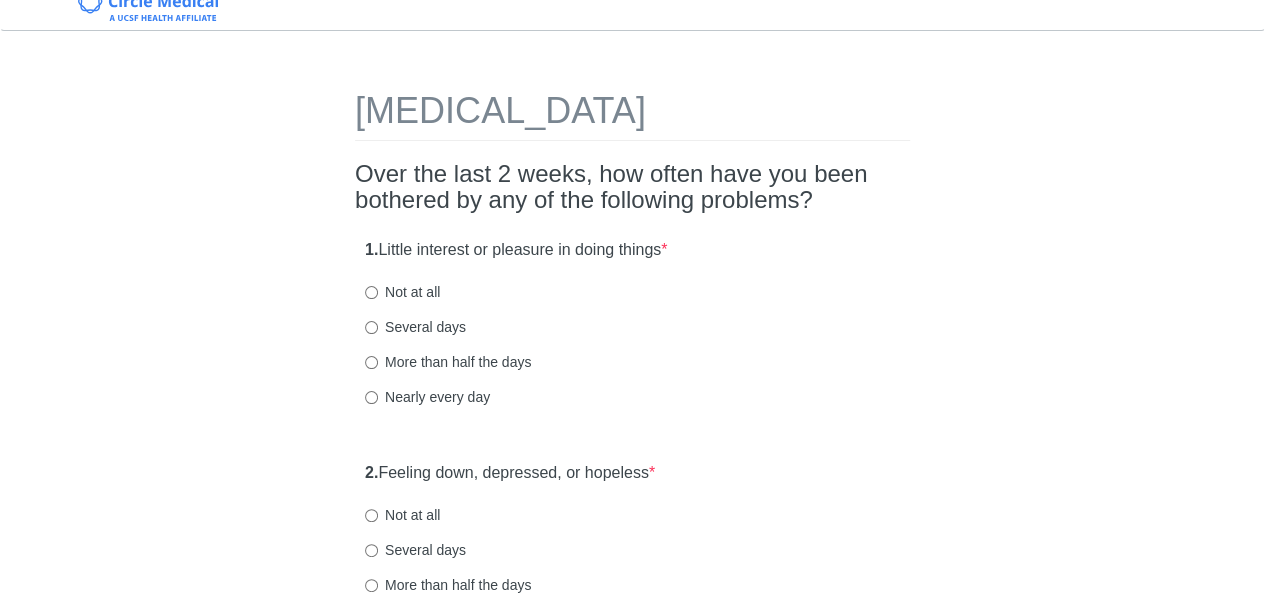 scroll, scrollTop: 16, scrollLeft: 0, axis: vertical 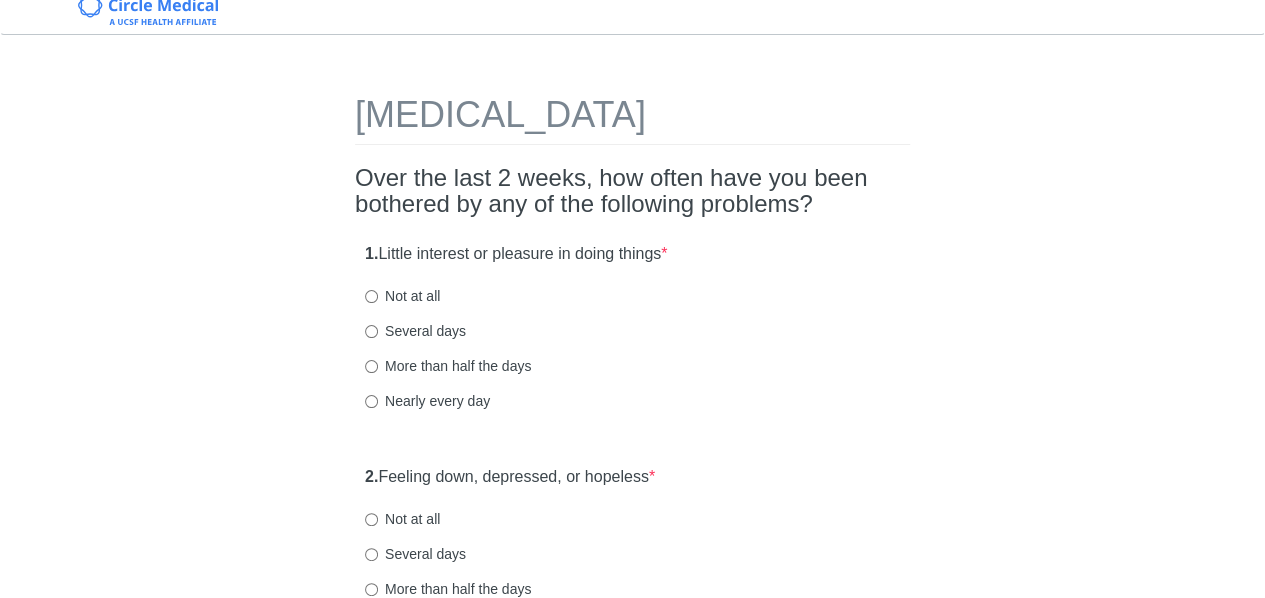 click on "[MEDICAL_DATA] Over the last 2 weeks, how often have you been bothered by any of the following problems? 1.  Little interest or pleasure in doing things  * Not at all Several days More than half the days Nearly every day 2.  Feeling down, depressed, or hopeless  * Not at all Several days More than half the days Nearly every day 3.  Trouble falling or staying asleep, or sleeping too much  * Not at all Several days More than half the days Nearly every day 4.  Feeling tired or having little energy  * Not at all Several days More than half the days Nearly every day 5.  Poor appetite or [MEDICAL_DATA]  * Not at all Several days More than half the days Nearly every day 6.  Feeling bad about yourself or that you are a failure or have let yourself or your family down  * Not at all Several days More than half the days Nearly every day 7.  Trouble concentrating on things, such as reading the newspaper or watching television  * Not at all Several days More than half the days Nearly every day 8.   * 9.   *" at bounding box center [633, 1192] 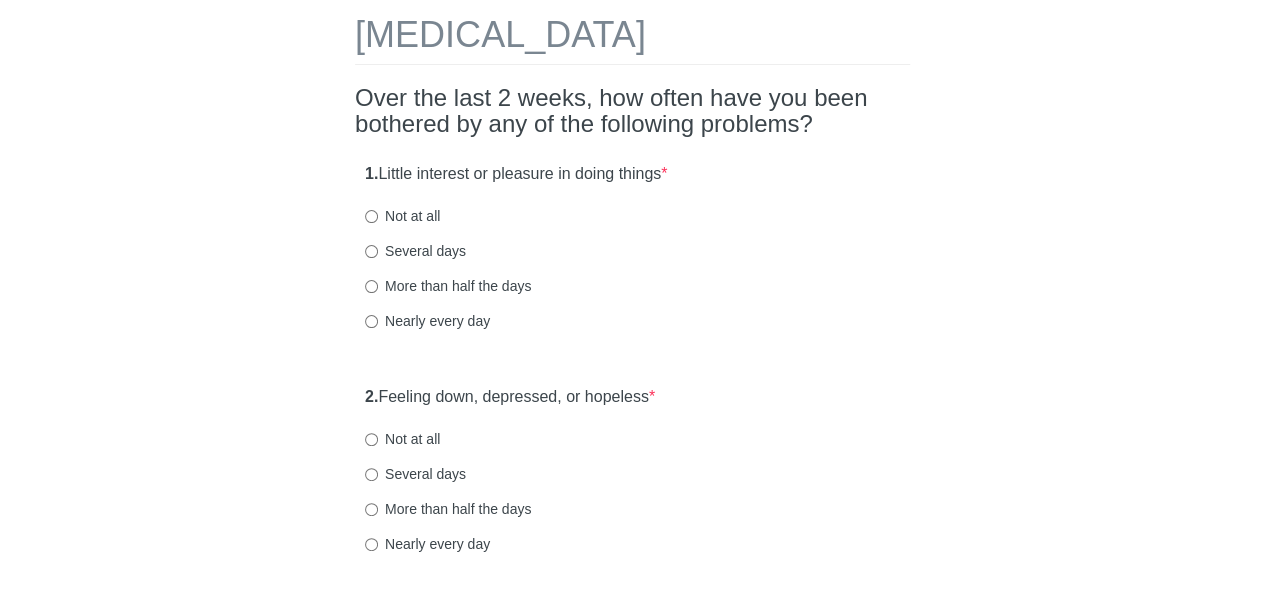 scroll, scrollTop: 98, scrollLeft: 0, axis: vertical 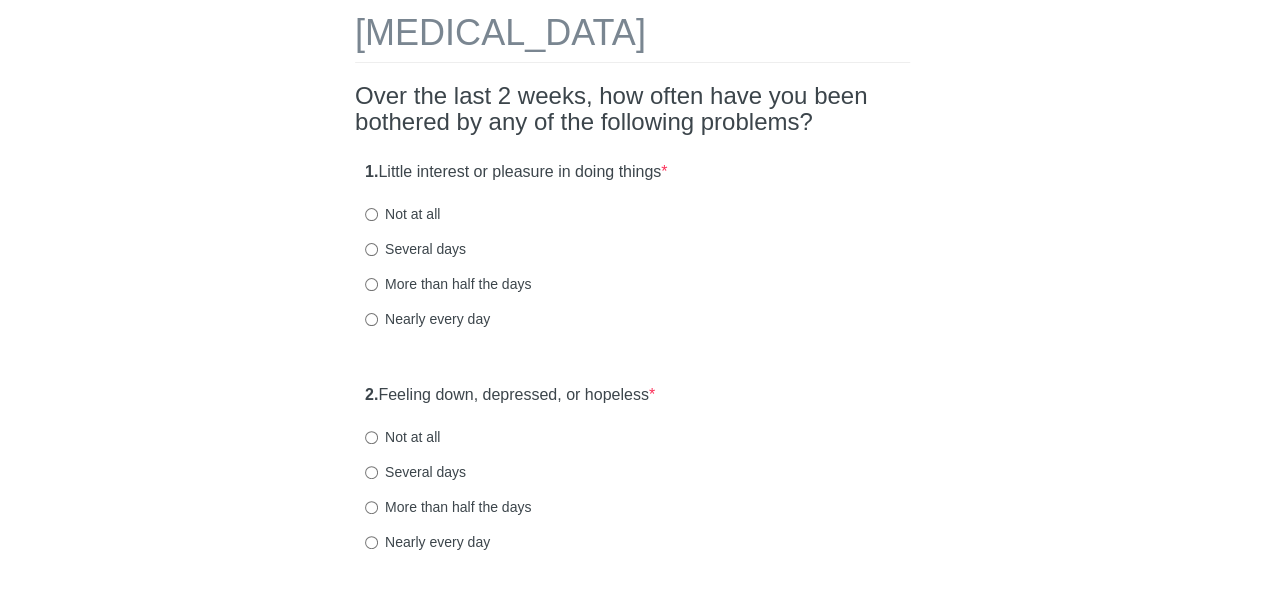 click on "Not at all" at bounding box center (402, 214) 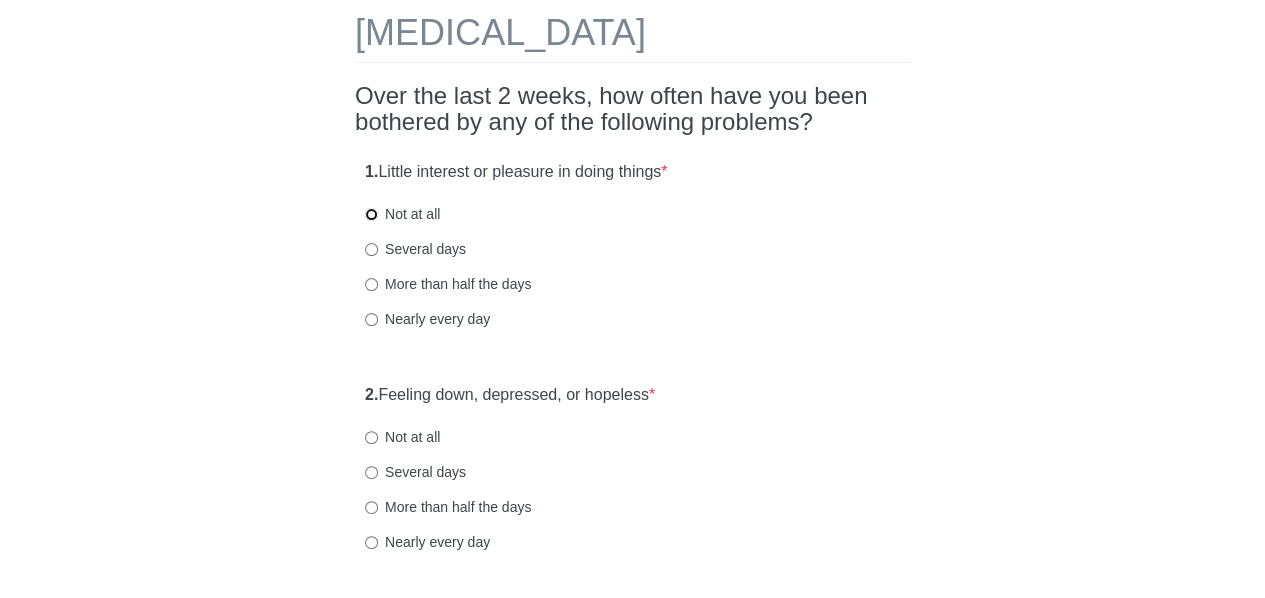 click on "Not at all" at bounding box center (371, 214) 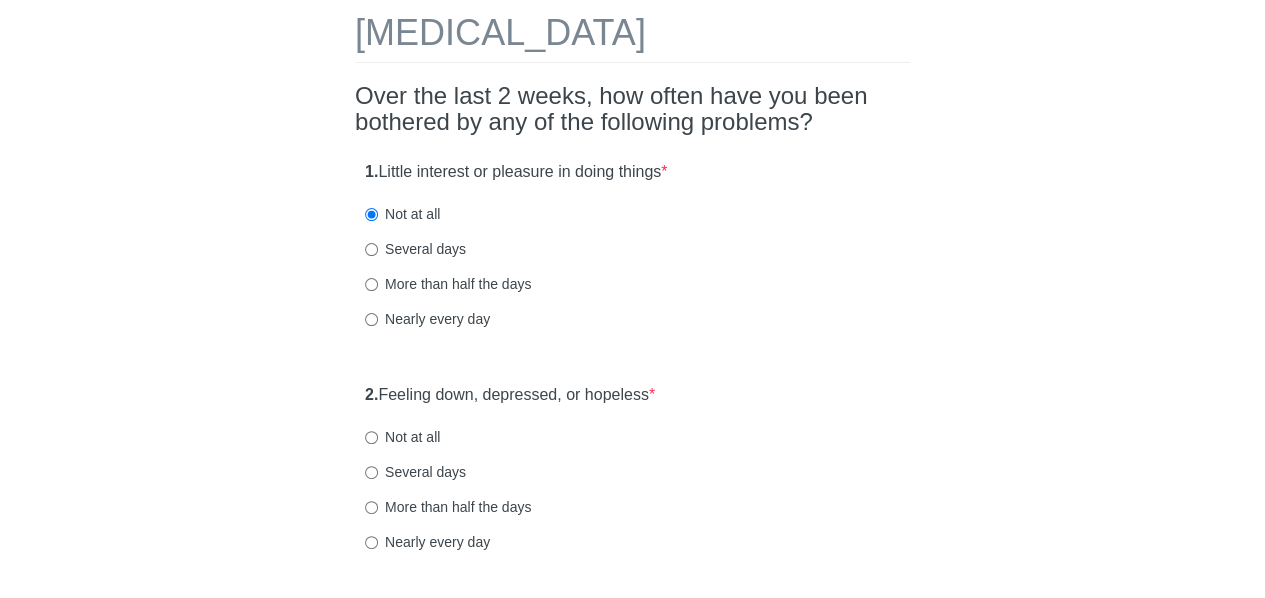 click on "[MEDICAL_DATA] Over the last 2 weeks, how often have you been bothered by any of the following problems? 1.  Little interest or pleasure in doing things  * Not at all Several days More than half the days Nearly every day 2.  Feeling down, depressed, or hopeless  * Not at all Several days More than half the days Nearly every day 3.  Trouble falling or staying asleep, or sleeping too much  * Not at all Several days More than half the days Nearly every day 4.  Feeling tired or having little energy  * Not at all Several days More than half the days Nearly every day 5.  Poor appetite or [MEDICAL_DATA]  * Not at all Several days More than half the days Nearly every day 6.  Feeling bad about yourself or that you are a failure or have let yourself or your family down  * Not at all Several days More than half the days Nearly every day 7.  Trouble concentrating on things, such as reading the newspaper or watching television  * Not at all Several days More than half the days Nearly every day 8.   * 9.   *" at bounding box center [633, 1110] 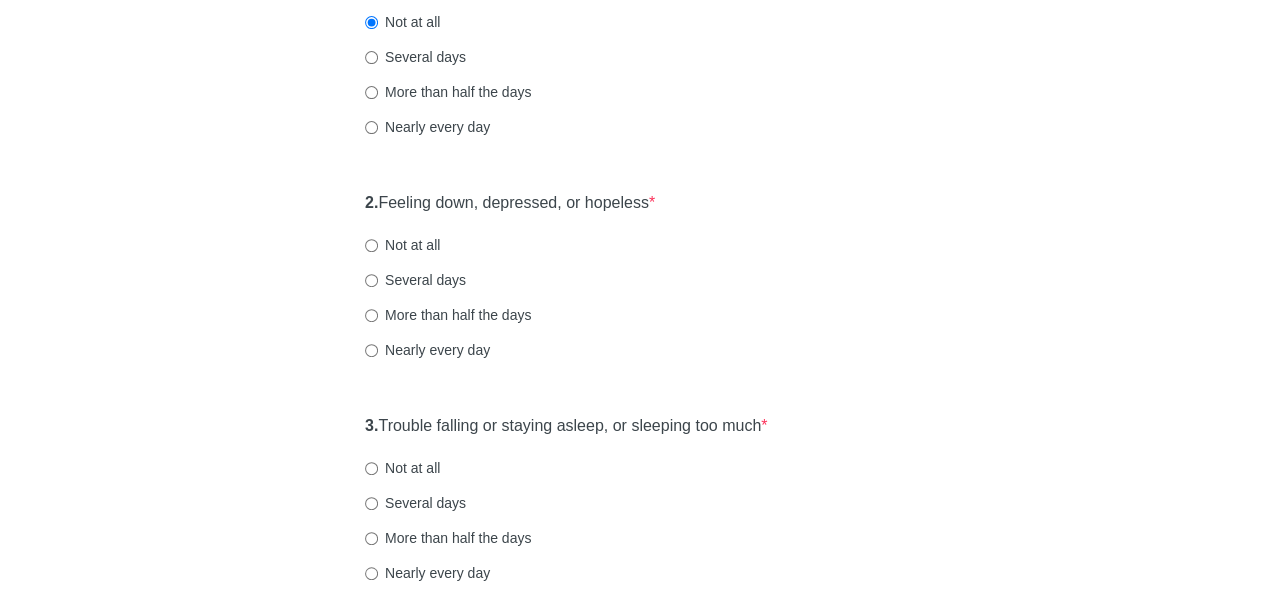 scroll, scrollTop: 291, scrollLeft: 0, axis: vertical 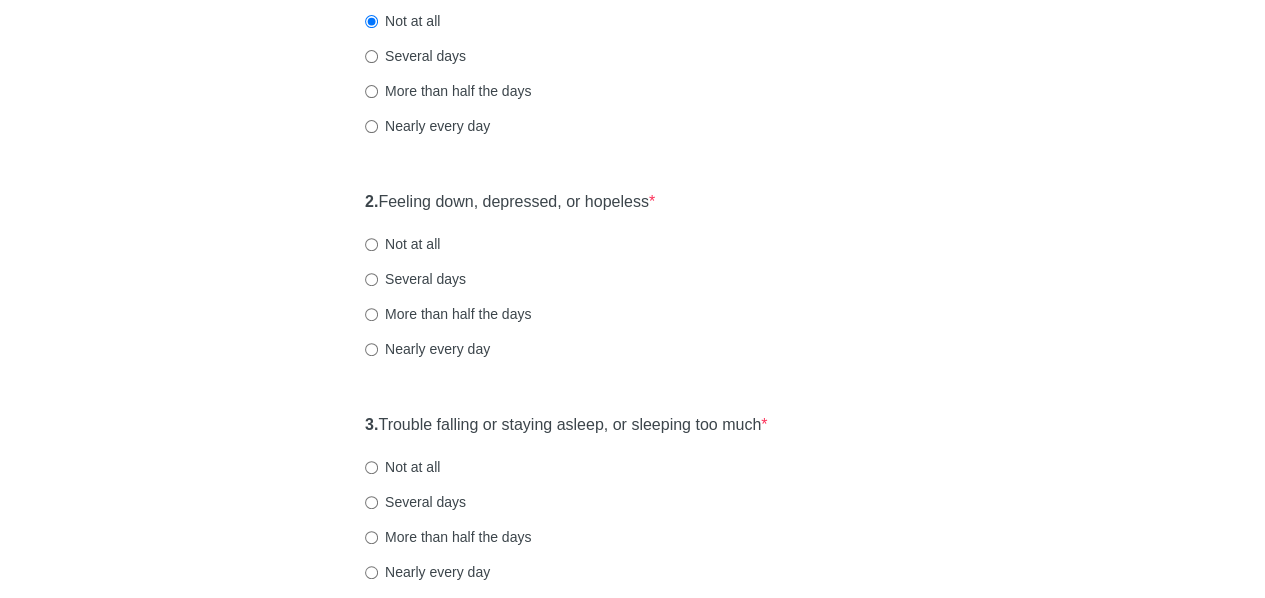 click on "Not at all" at bounding box center [402, 244] 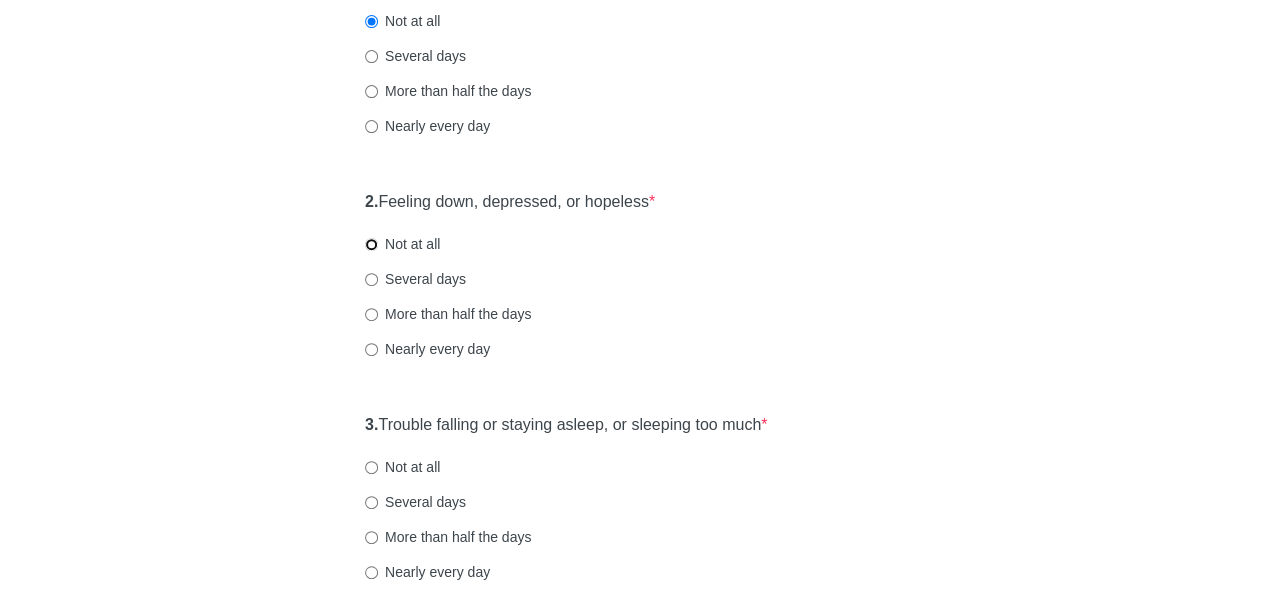 radio on "true" 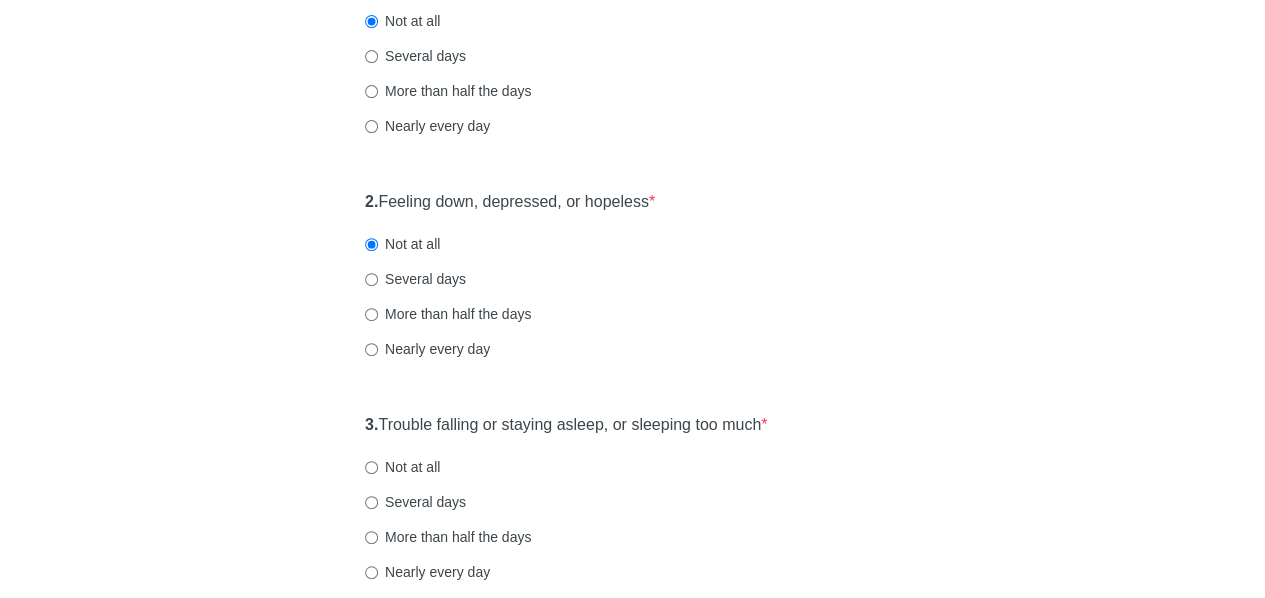 click on "[MEDICAL_DATA] Over the last 2 weeks, how often have you been bothered by any of the following problems? 1.  Little interest or pleasure in doing things  * Not at all Several days More than half the days Nearly every day 2.  Feeling down, depressed, or hopeless  * Not at all Several days More than half the days Nearly every day 3.  Trouble falling or staying asleep, or sleeping too much  * Not at all Several days More than half the days Nearly every day 4.  Feeling tired or having little energy  * Not at all Several days More than half the days Nearly every day 5.  Poor appetite or [MEDICAL_DATA]  * Not at all Several days More than half the days Nearly every day 6.  Feeling bad about yourself or that you are a failure or have let yourself or your family down  * Not at all Several days More than half the days Nearly every day 7.  Trouble concentrating on things, such as reading the newspaper or watching television  * Not at all Several days More than half the days Nearly every day 8.   * 9.   *" at bounding box center (633, 917) 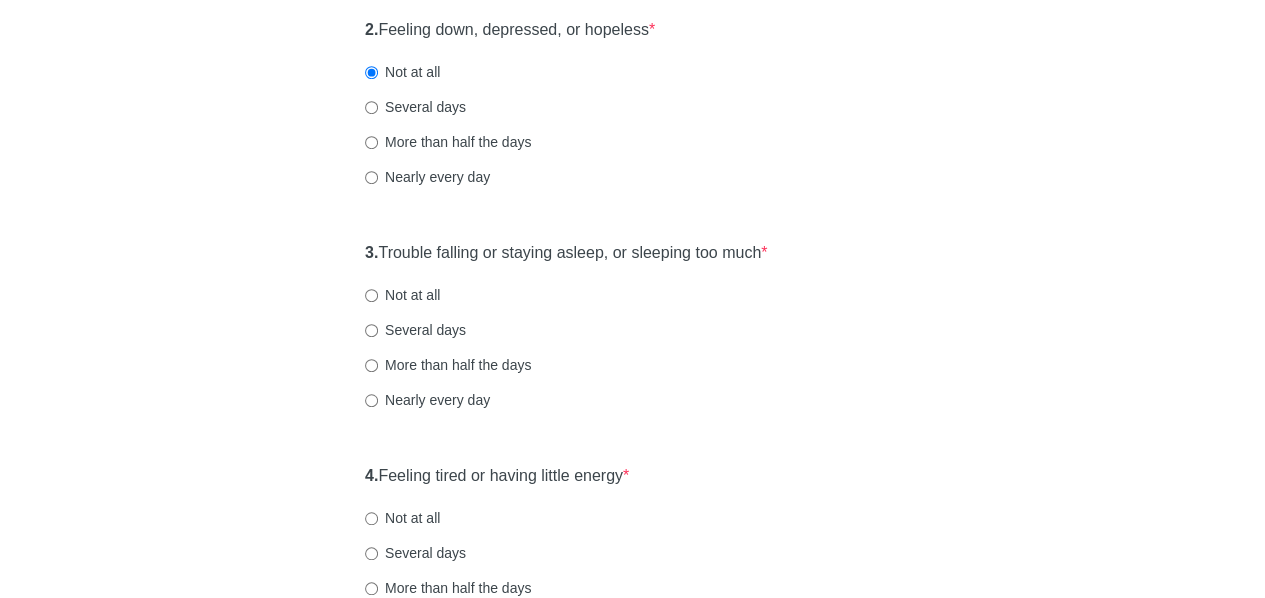 scroll, scrollTop: 477, scrollLeft: 0, axis: vertical 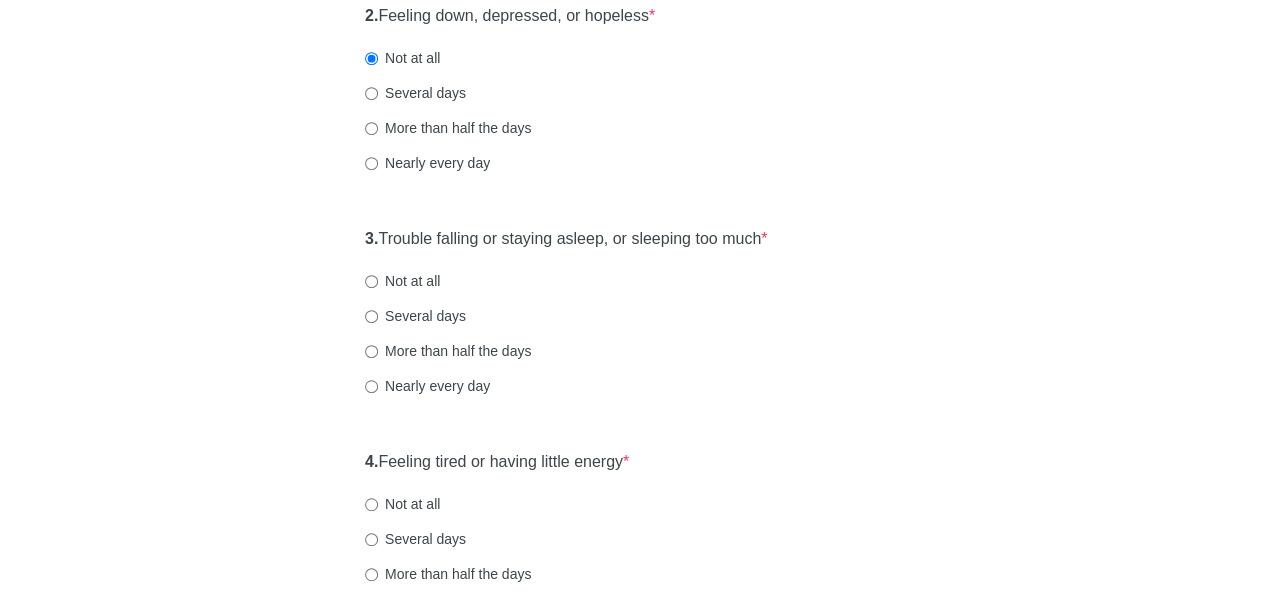 click on "3.  Trouble falling or staying asleep, or sleeping too much  * Not at all Several days More than half the days Nearly every day" at bounding box center [632, 322] 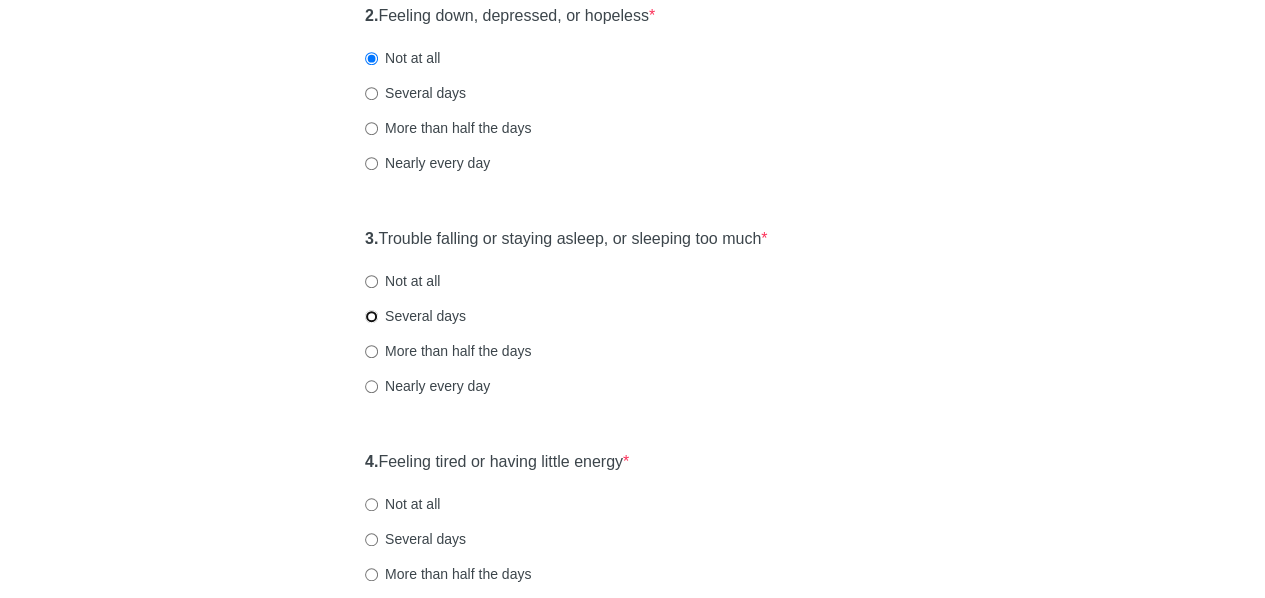 click on "Several days" at bounding box center [371, 316] 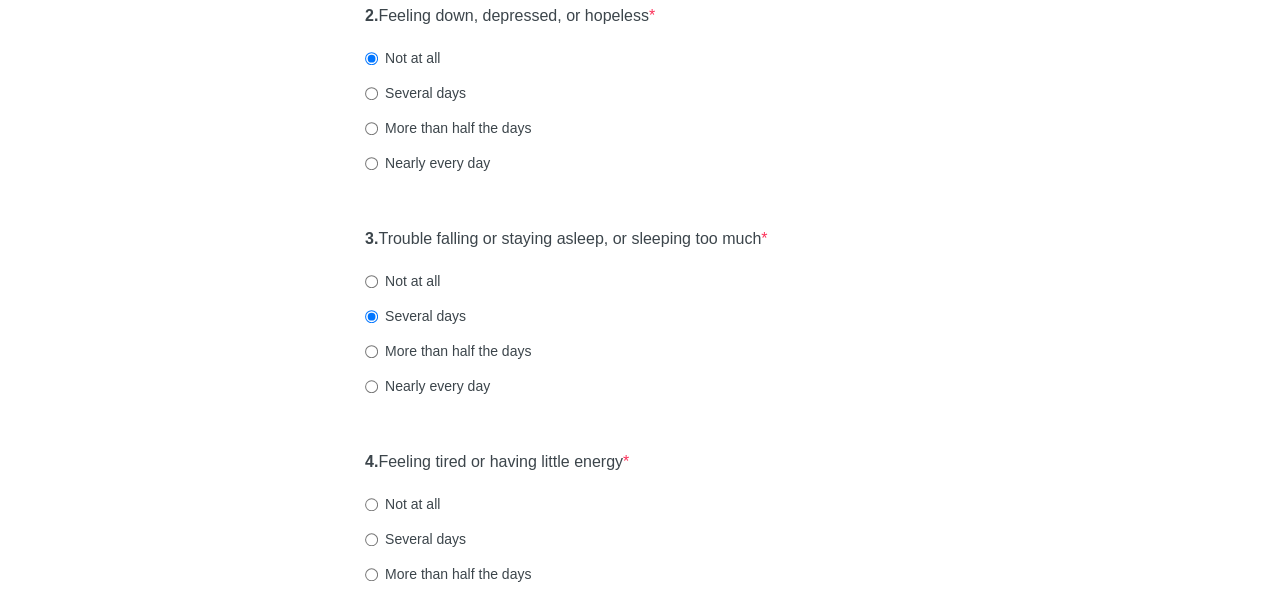 click on "[MEDICAL_DATA] Over the last 2 weeks, how often have you been bothered by any of the following problems? 1.  Little interest or pleasure in doing things  * Not at all Several days More than half the days Nearly every day 2.  Feeling down, depressed, or hopeless  * Not at all Several days More than half the days Nearly every day 3.  Trouble falling or staying asleep, or sleeping too much  * Not at all Several days More than half the days Nearly every day 4.  Feeling tired or having little energy  * Not at all Several days More than half the days Nearly every day 5.  Poor appetite or [MEDICAL_DATA]  * Not at all Several days More than half the days Nearly every day 6.  Feeling bad about yourself or that you are a failure or have let yourself or your family down  * Not at all Several days More than half the days Nearly every day 7.  Trouble concentrating on things, such as reading the newspaper or watching television  * Not at all Several days More than half the days Nearly every day 8.   * 9.   *" at bounding box center (633, 731) 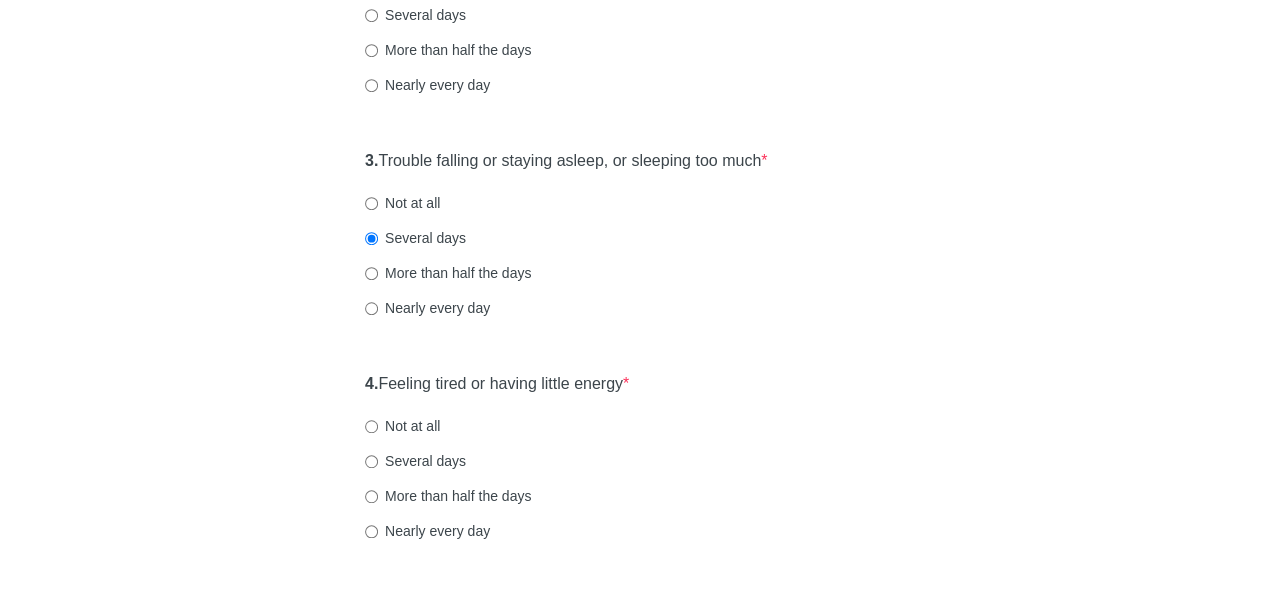 click on "[MEDICAL_DATA] Over the last 2 weeks, how often have you been bothered by any of the following problems? 1.  Little interest or pleasure in doing things  * Not at all Several days More than half the days Nearly every day 2.  Feeling down, depressed, or hopeless  * Not at all Several days More than half the days Nearly every day 3.  Trouble falling or staying asleep, or sleeping too much  * Not at all Several days More than half the days Nearly every day 4.  Feeling tired or having little energy  * Not at all Several days More than half the days Nearly every day 5.  Poor appetite or [MEDICAL_DATA]  * Not at all Several days More than half the days Nearly every day 6.  Feeling bad about yourself or that you are a failure or have let yourself or your family down  * Not at all Several days More than half the days Nearly every day 7.  Trouble concentrating on things, such as reading the newspaper or watching television  * Not at all Several days More than half the days Nearly every day 8.   * 9.   *" at bounding box center [633, 653] 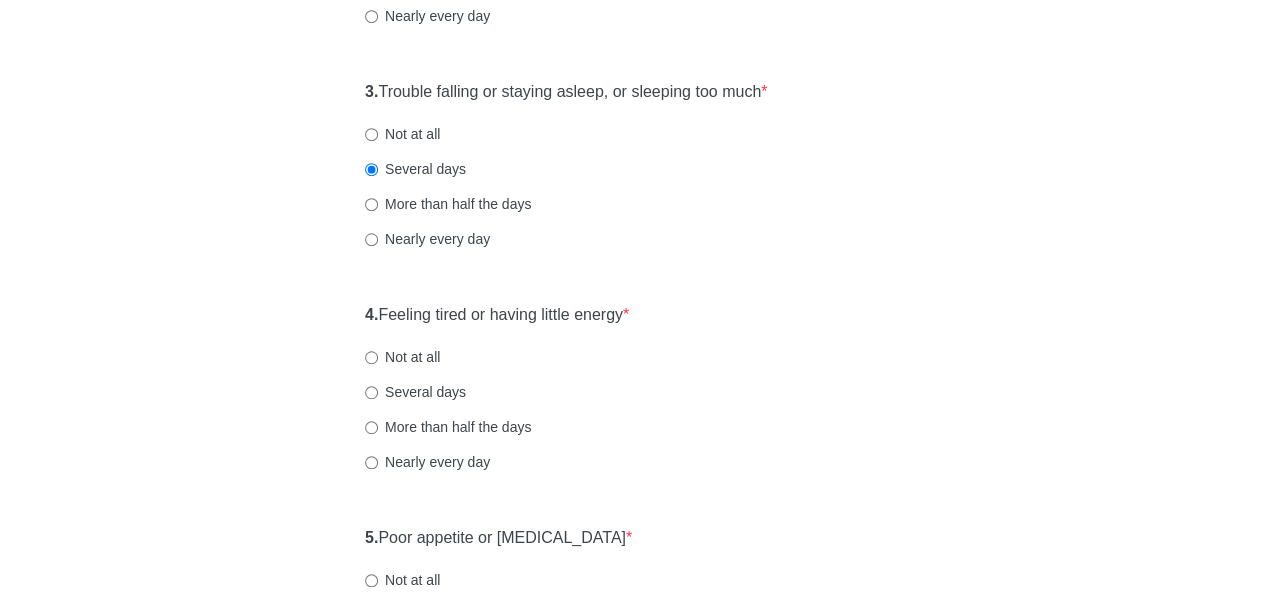 click on "[MEDICAL_DATA] Over the last 2 weeks, how often have you been bothered by any of the following problems? 1.  Little interest or pleasure in doing things  * Not at all Several days More than half the days Nearly every day 2.  Feeling down, depressed, or hopeless  * Not at all Several days More than half the days Nearly every day 3.  Trouble falling or staying asleep, or sleeping too much  * Not at all Several days More than half the days Nearly every day 4.  Feeling tired or having little energy  * Not at all Several days More than half the days Nearly every day 5.  Poor appetite or [MEDICAL_DATA]  * Not at all Several days More than half the days Nearly every day 6.  Feeling bad about yourself or that you are a failure or have let yourself or your family down  * Not at all Several days More than half the days Nearly every day 7.  Trouble concentrating on things, such as reading the newspaper or watching television  * Not at all Several days More than half the days Nearly every day 8.   * 9.   *" at bounding box center (633, 584) 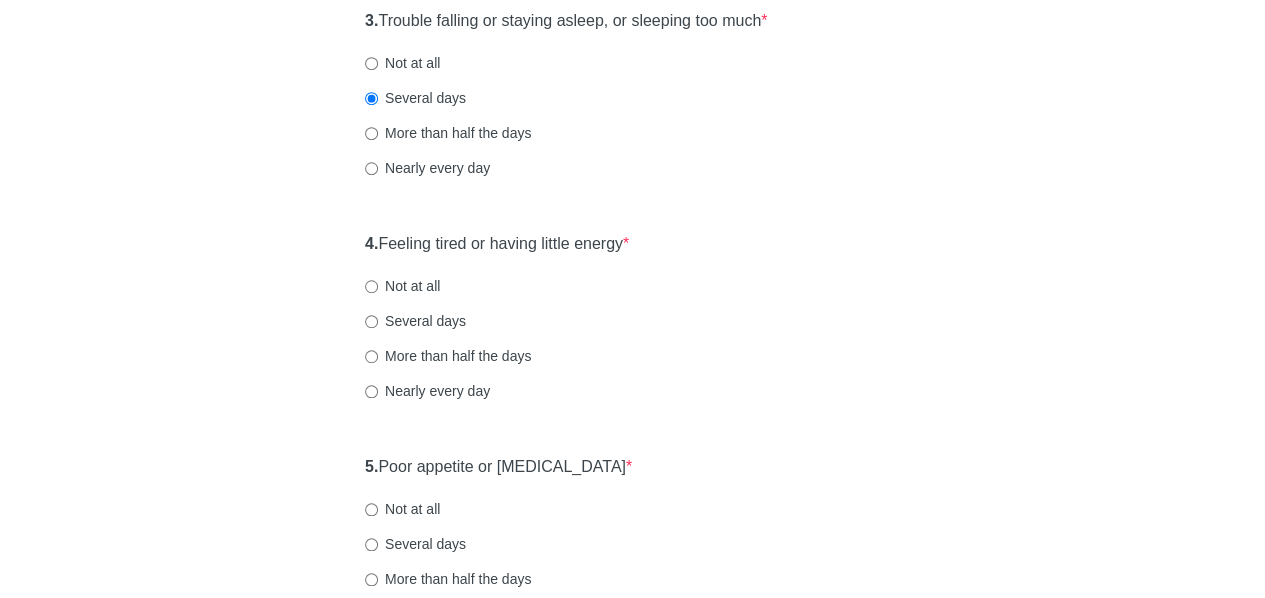 scroll, scrollTop: 698, scrollLeft: 0, axis: vertical 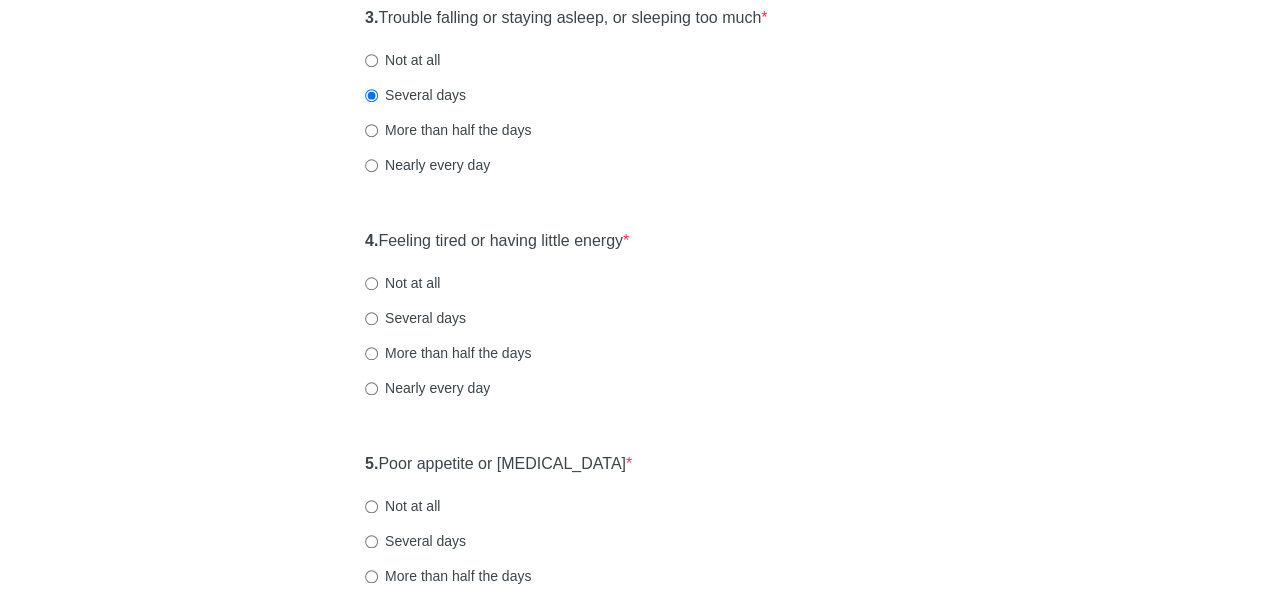 click on "[MEDICAL_DATA] Over the last 2 weeks, how often have you been bothered by any of the following problems? 1.  Little interest or pleasure in doing things  * Not at all Several days More than half the days Nearly every day 2.  Feeling down, depressed, or hopeless  * Not at all Several days More than half the days Nearly every day 3.  Trouble falling or staying asleep, or sleeping too much  * Not at all Several days More than half the days Nearly every day 4.  Feeling tired or having little energy  * Not at all Several days More than half the days Nearly every day 5.  Poor appetite or [MEDICAL_DATA]  * Not at all Several days More than half the days Nearly every day 6.  Feeling bad about yourself or that you are a failure or have let yourself or your family down  * Not at all Several days More than half the days Nearly every day 7.  Trouble concentrating on things, such as reading the newspaper or watching television  * Not at all Several days More than half the days Nearly every day 8.   * 9.   *" at bounding box center [633, 510] 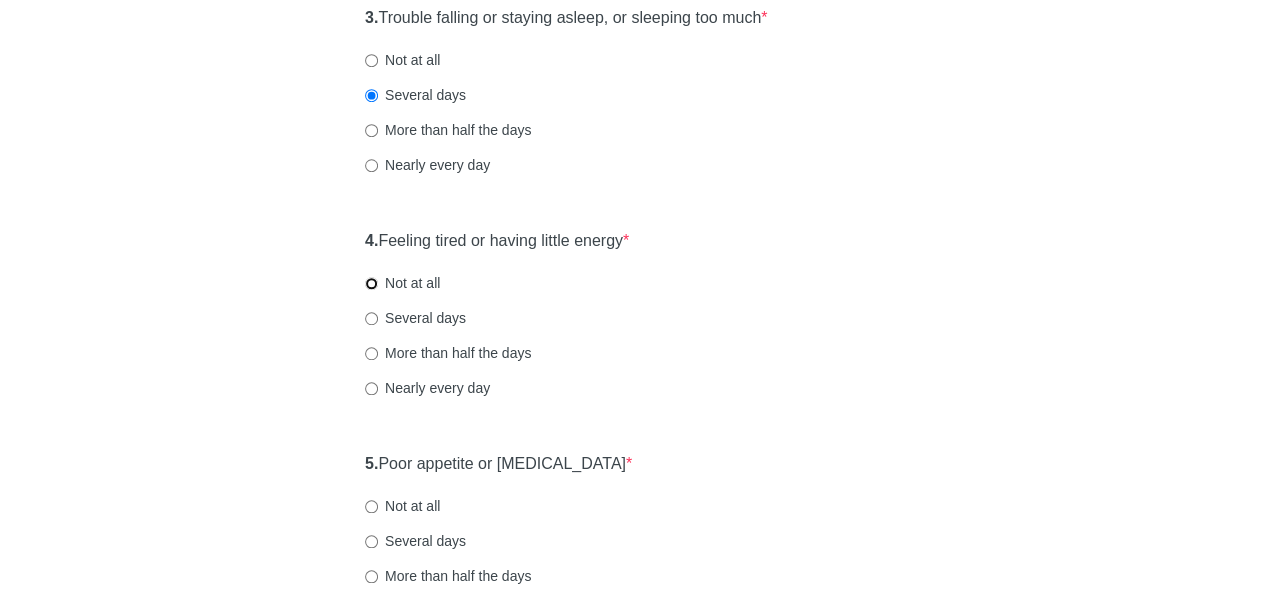 click on "Not at all" at bounding box center [371, 283] 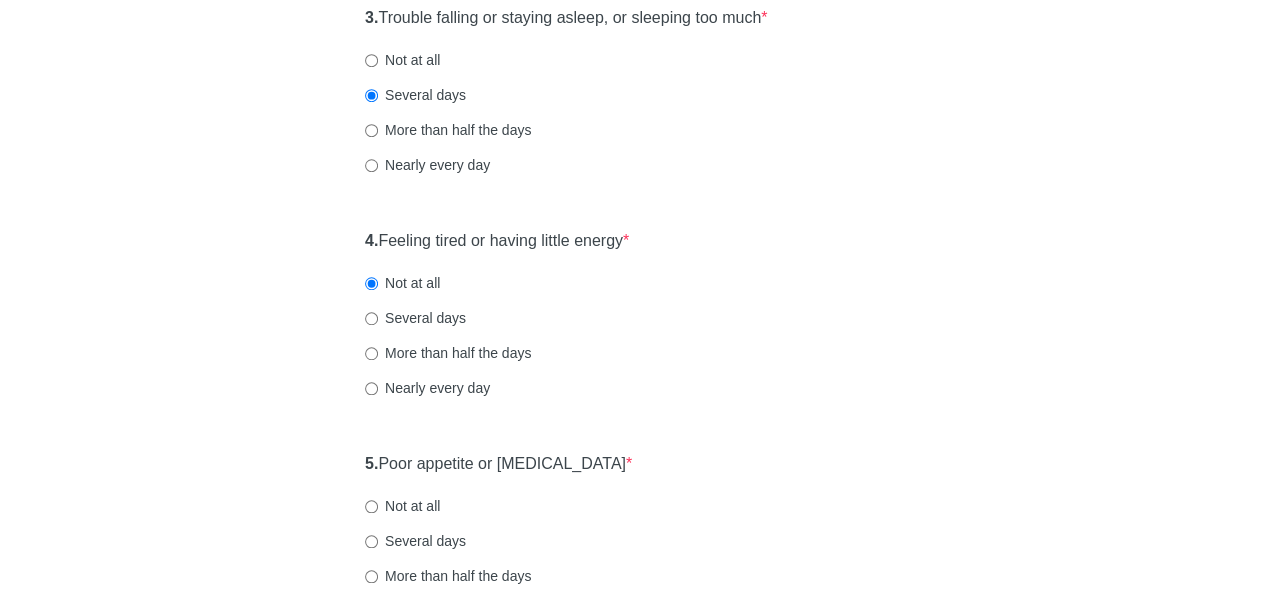 click on "[MEDICAL_DATA] Over the last 2 weeks, how often have you been bothered by any of the following problems? 1.  Little interest or pleasure in doing things  * Not at all Several days More than half the days Nearly every day 2.  Feeling down, depressed, or hopeless  * Not at all Several days More than half the days Nearly every day 3.  Trouble falling or staying asleep, or sleeping too much  * Not at all Several days More than half the days Nearly every day 4.  Feeling tired or having little energy  * Not at all Several days More than half the days Nearly every day 5.  Poor appetite or [MEDICAL_DATA]  * Not at all Several days More than half the days Nearly every day 6.  Feeling bad about yourself or that you are a failure or have let yourself or your family down  * Not at all Several days More than half the days Nearly every day 7.  Trouble concentrating on things, such as reading the newspaper or watching television  * Not at all Several days More than half the days Nearly every day 8.   * 9.   *" at bounding box center (633, 510) 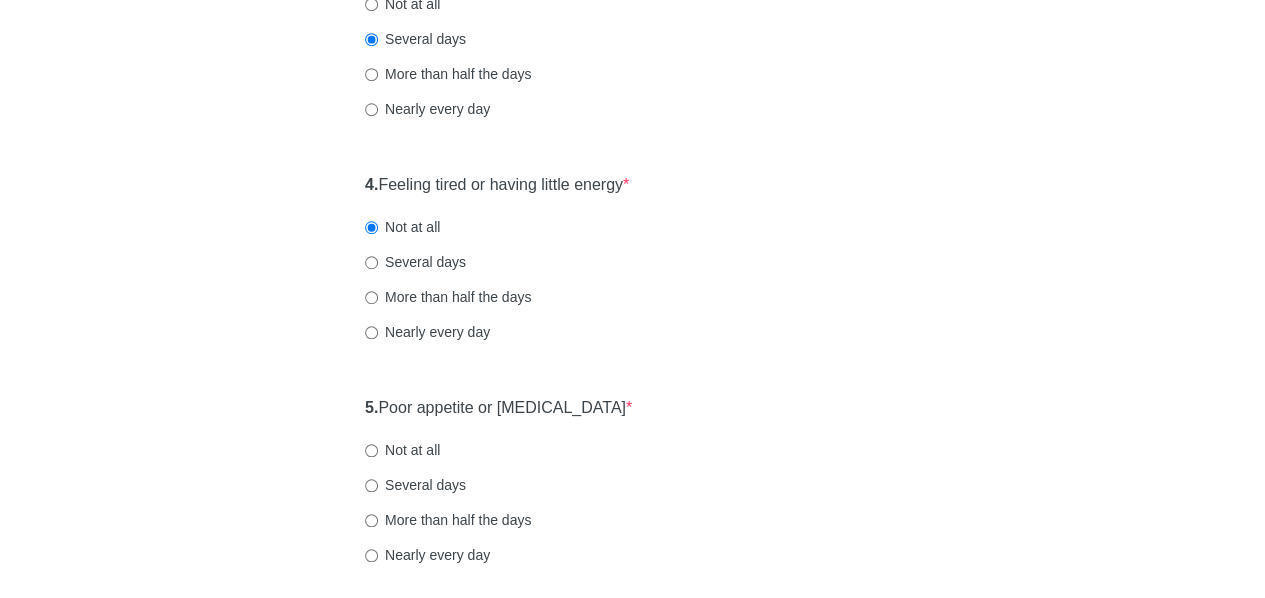 scroll, scrollTop: 758, scrollLeft: 0, axis: vertical 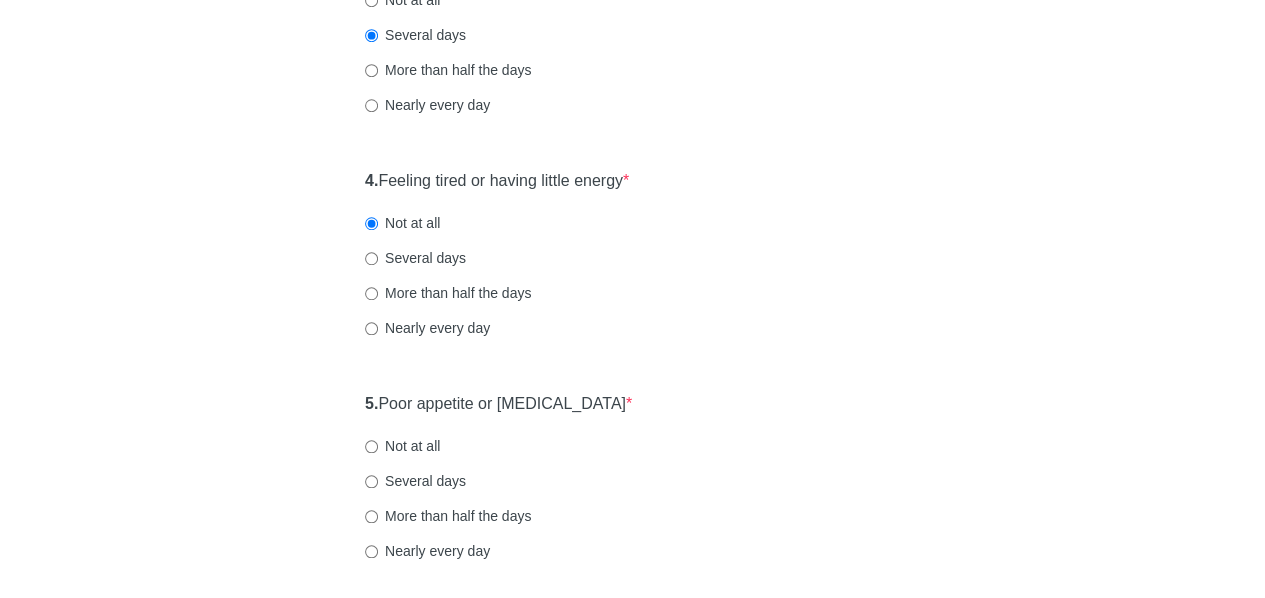 click on "Several days" at bounding box center [415, 258] 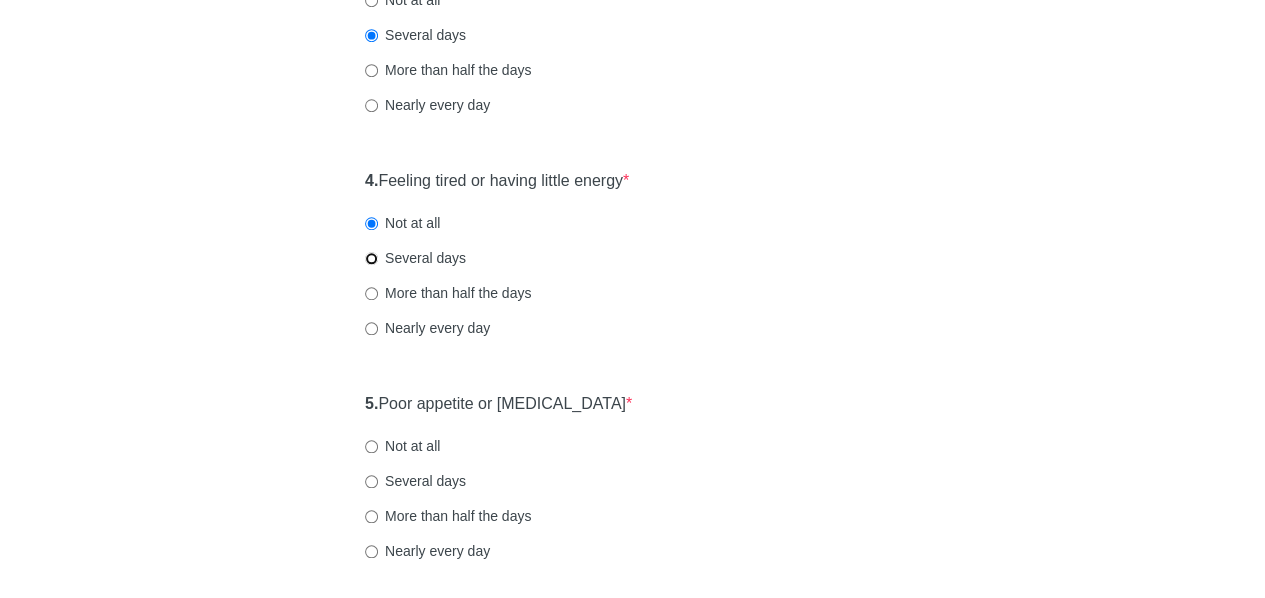 click on "Several days" at bounding box center [371, 258] 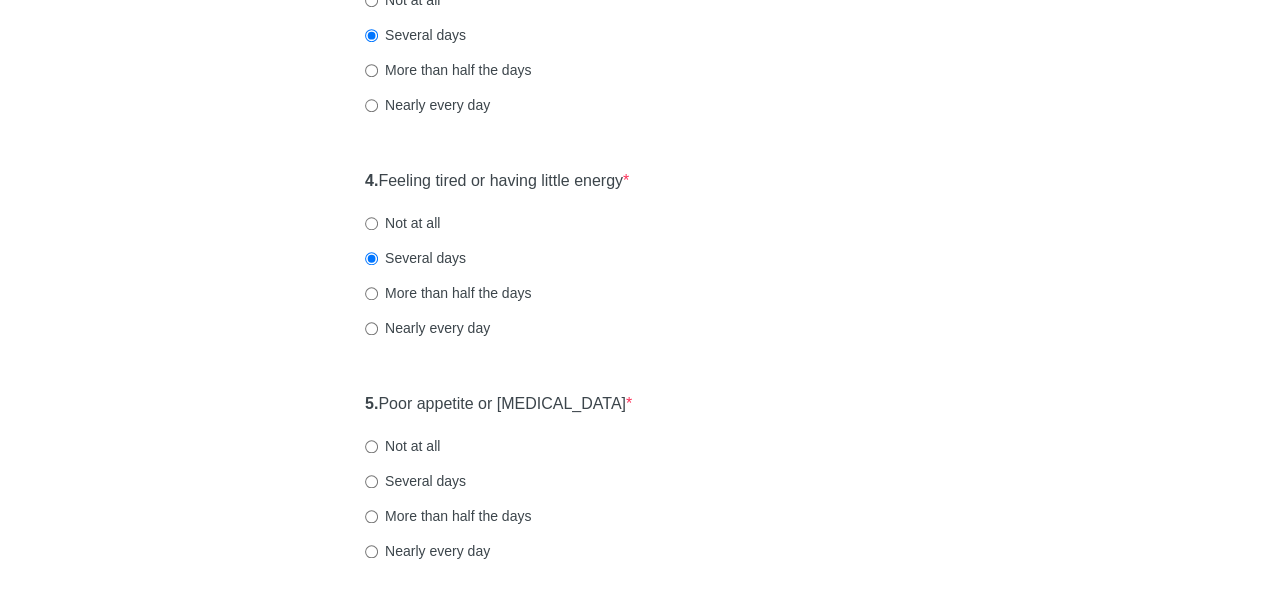 click on "[MEDICAL_DATA] Over the last 2 weeks, how often have you been bothered by any of the following problems? 1.  Little interest or pleasure in doing things  * Not at all Several days More than half the days Nearly every day 2.  Feeling down, depressed, or hopeless  * Not at all Several days More than half the days Nearly every day 3.  Trouble falling or staying asleep, or sleeping too much  * Not at all Several days More than half the days Nearly every day 4.  Feeling tired or having little energy  * Not at all Several days More than half the days Nearly every day 5.  Poor appetite or [MEDICAL_DATA]  * Not at all Several days More than half the days Nearly every day 6.  Feeling bad about yourself or that you are a failure or have let yourself or your family down  * Not at all Several days More than half the days Nearly every day 7.  Trouble concentrating on things, such as reading the newspaper or watching television  * Not at all Several days More than half the days Nearly every day 8.   * 9.   *" at bounding box center (633, 450) 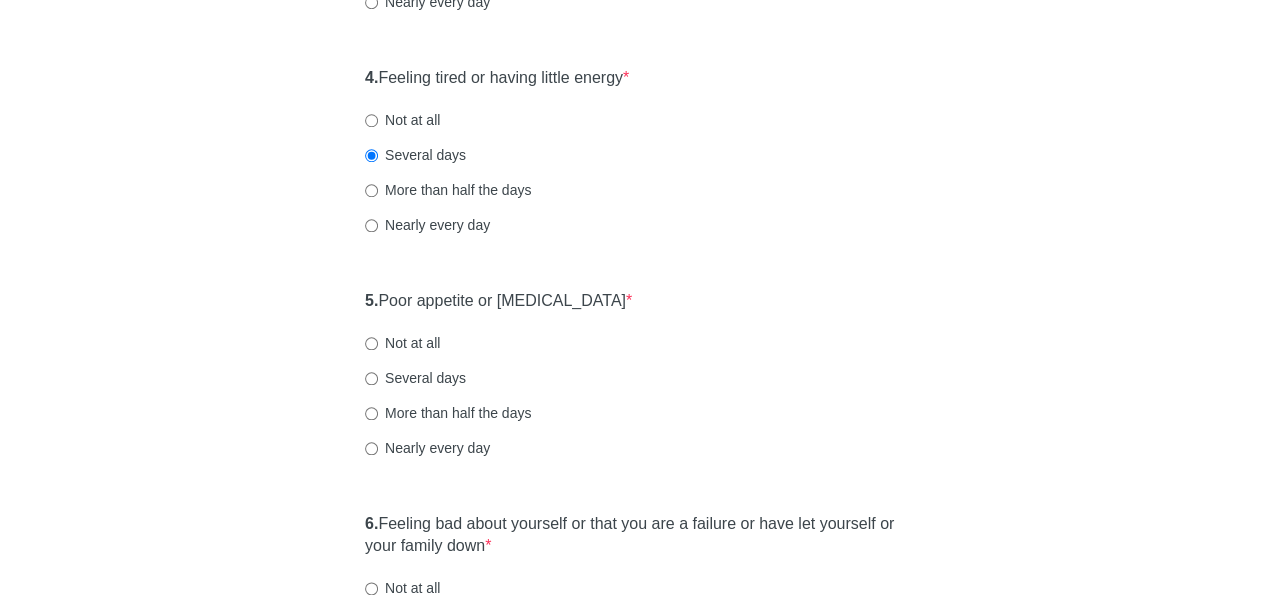 scroll, scrollTop: 868, scrollLeft: 0, axis: vertical 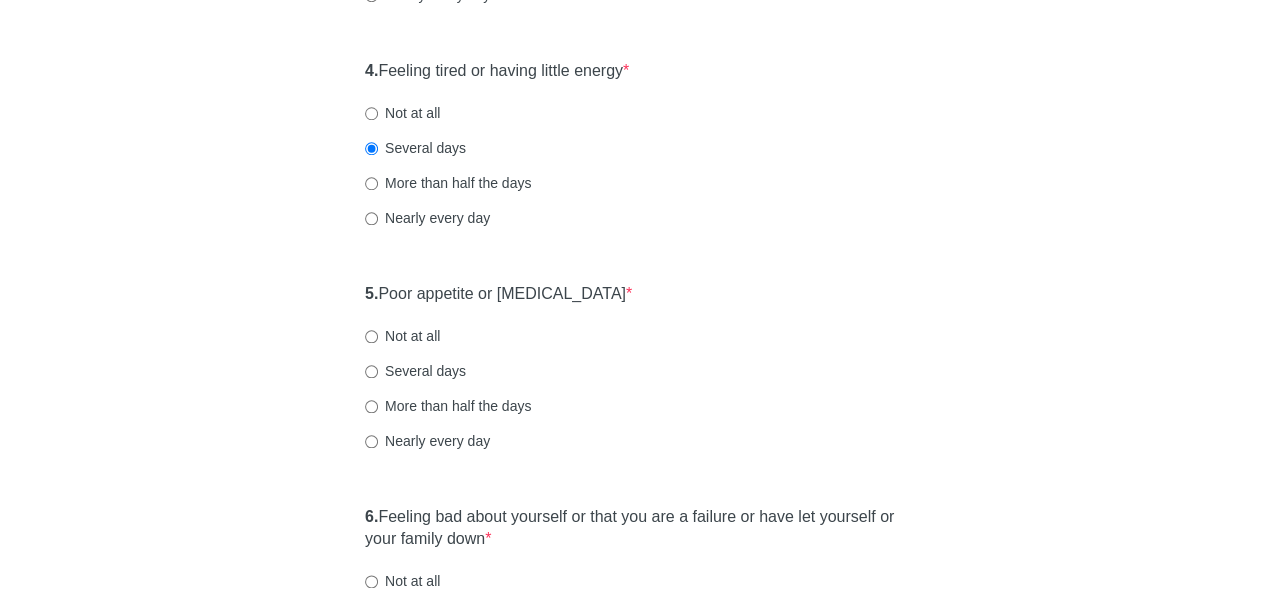 click on "Not at all" at bounding box center [402, 336] 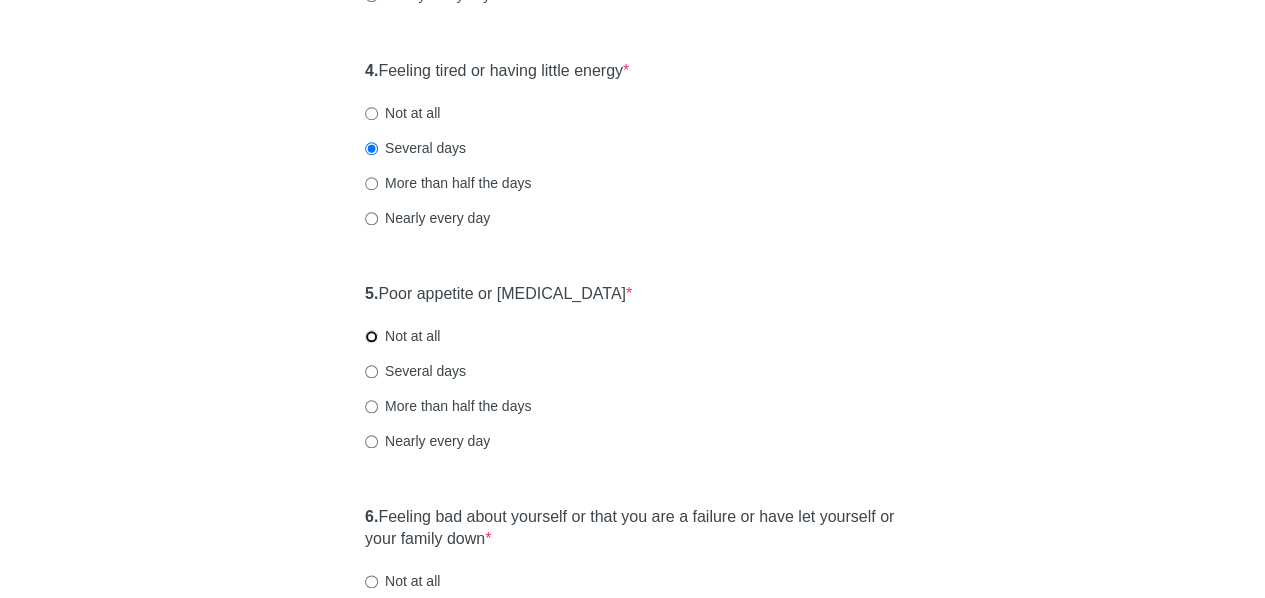 radio on "true" 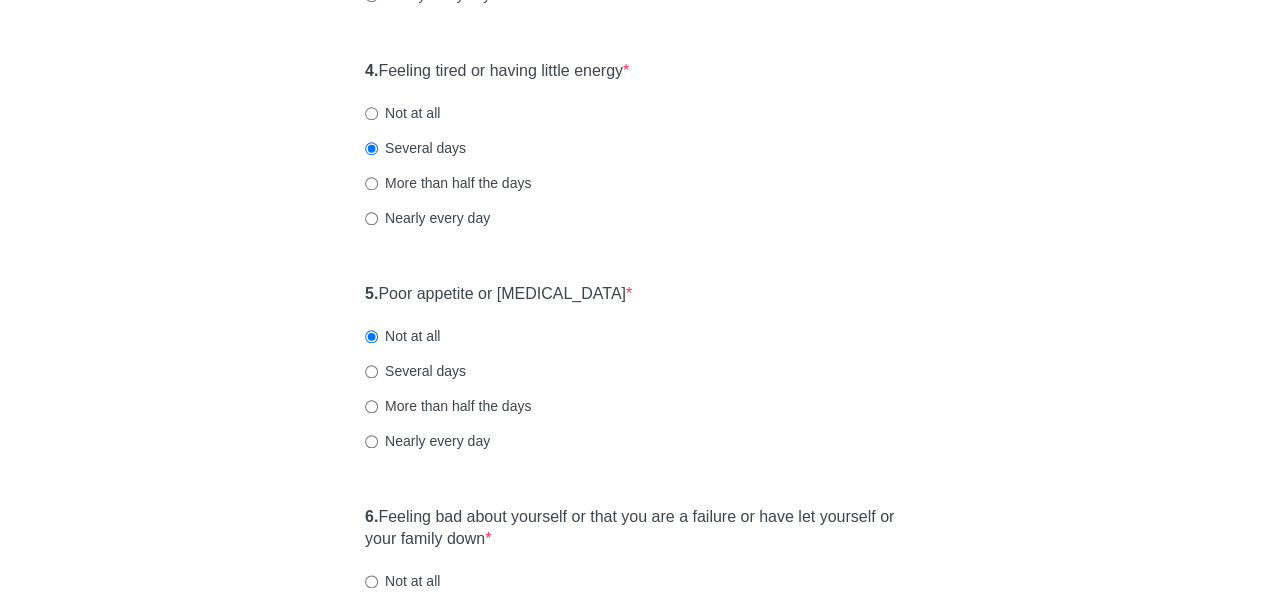 click on "[MEDICAL_DATA] Over the last 2 weeks, how often have you been bothered by any of the following problems? 1.  Little interest or pleasure in doing things  * Not at all Several days More than half the days Nearly every day 2.  Feeling down, depressed, or hopeless  * Not at all Several days More than half the days Nearly every day 3.  Trouble falling or staying asleep, or sleeping too much  * Not at all Several days More than half the days Nearly every day 4.  Feeling tired or having little energy  * Not at all Several days More than half the days Nearly every day 5.  Poor appetite or [MEDICAL_DATA]  * Not at all Several days More than half the days Nearly every day 6.  Feeling bad about yourself or that you are a failure or have let yourself or your family down  * Not at all Several days More than half the days Nearly every day 7.  Trouble concentrating on things, such as reading the newspaper or watching television  * Not at all Several days More than half the days Nearly every day 8.   * 9.   *" at bounding box center (633, 340) 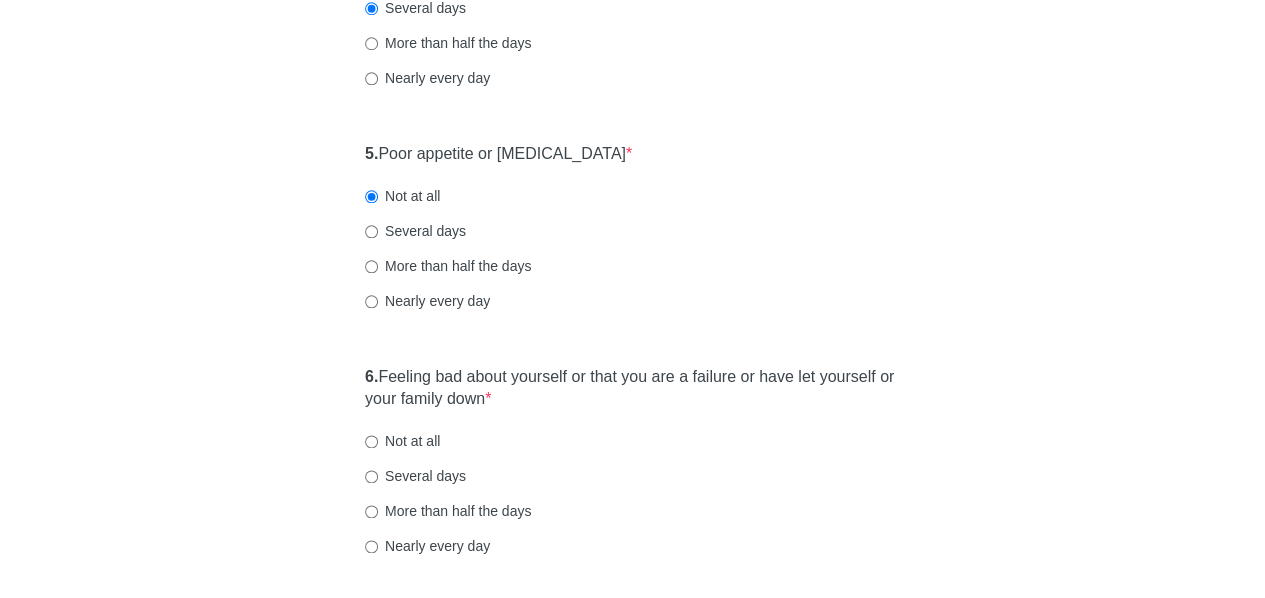 click on "[MEDICAL_DATA] Over the last 2 weeks, how often have you been bothered by any of the following problems? 1.  Little interest or pleasure in doing things  * Not at all Several days More than half the days Nearly every day 2.  Feeling down, depressed, or hopeless  * Not at all Several days More than half the days Nearly every day 3.  Trouble falling or staying asleep, or sleeping too much  * Not at all Several days More than half the days Nearly every day 4.  Feeling tired or having little energy  * Not at all Several days More than half the days Nearly every day 5.  Poor appetite or [MEDICAL_DATA]  * Not at all Several days More than half the days Nearly every day 6.  Feeling bad about yourself or that you are a failure or have let yourself or your family down  * Not at all Several days More than half the days Nearly every day 7.  Trouble concentrating on things, such as reading the newspaper or watching television  * Not at all Several days More than half the days Nearly every day 8.   * 9.   *" at bounding box center (633, 200) 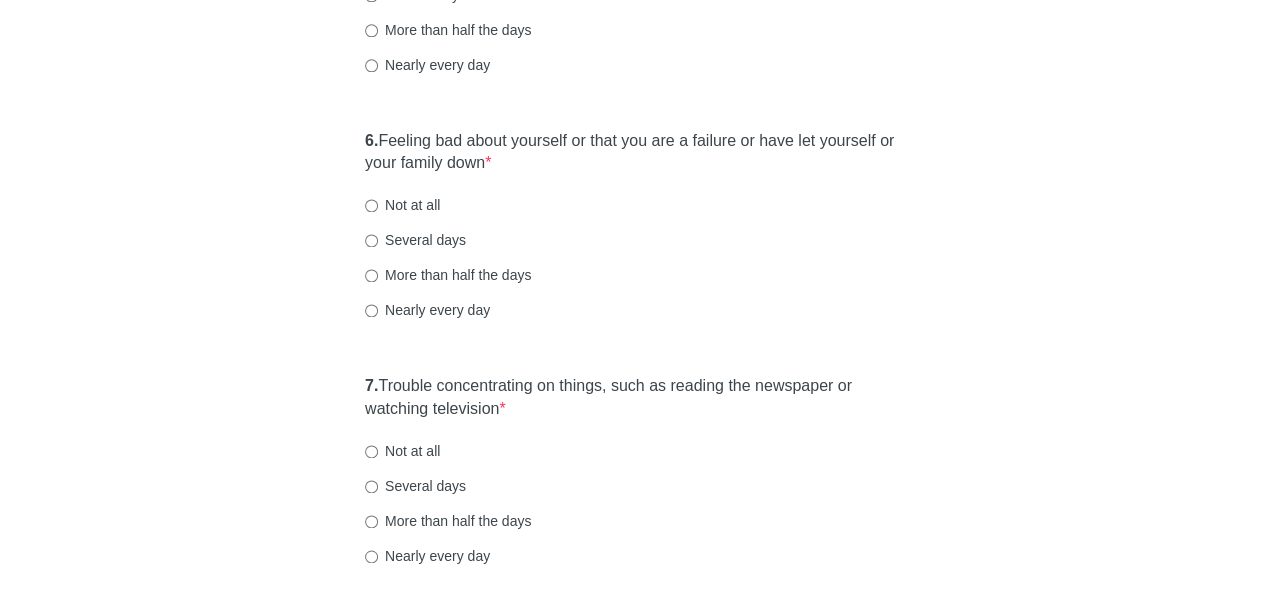scroll, scrollTop: 1255, scrollLeft: 0, axis: vertical 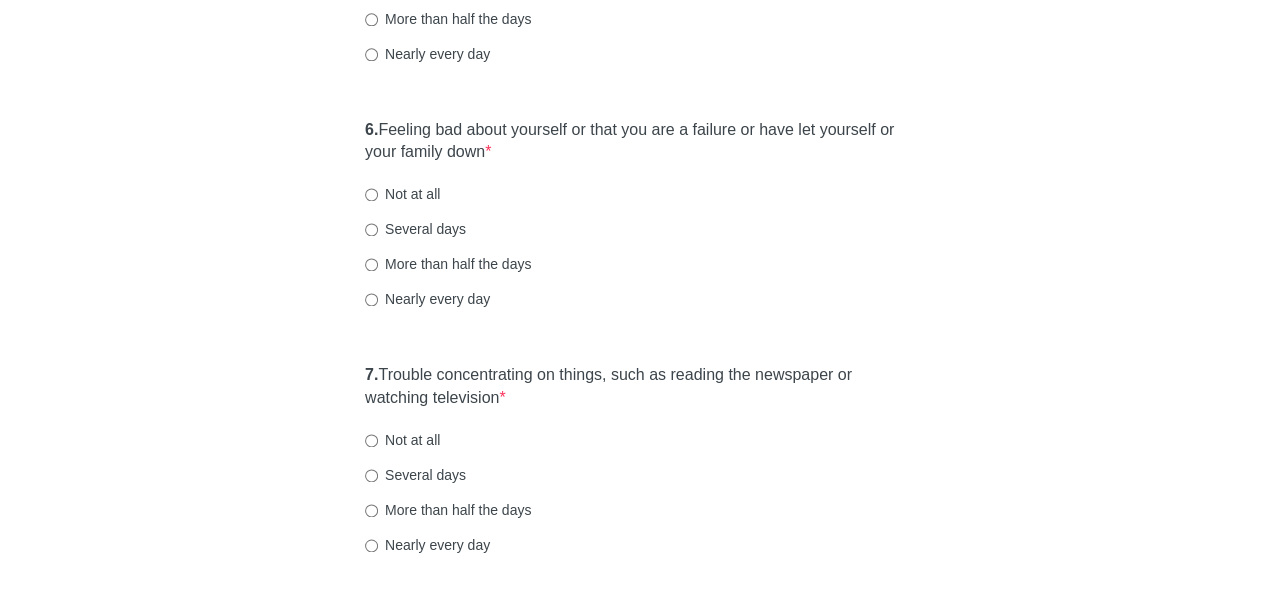 click on "Not at all" at bounding box center (402, 194) 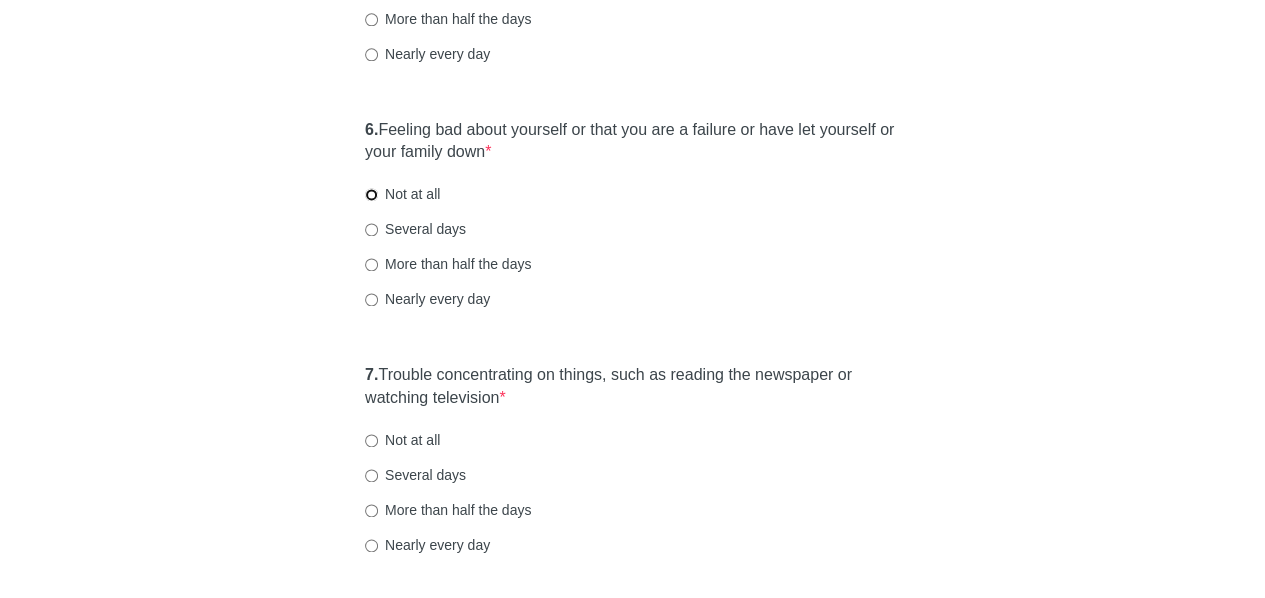 click on "Not at all" at bounding box center [371, 194] 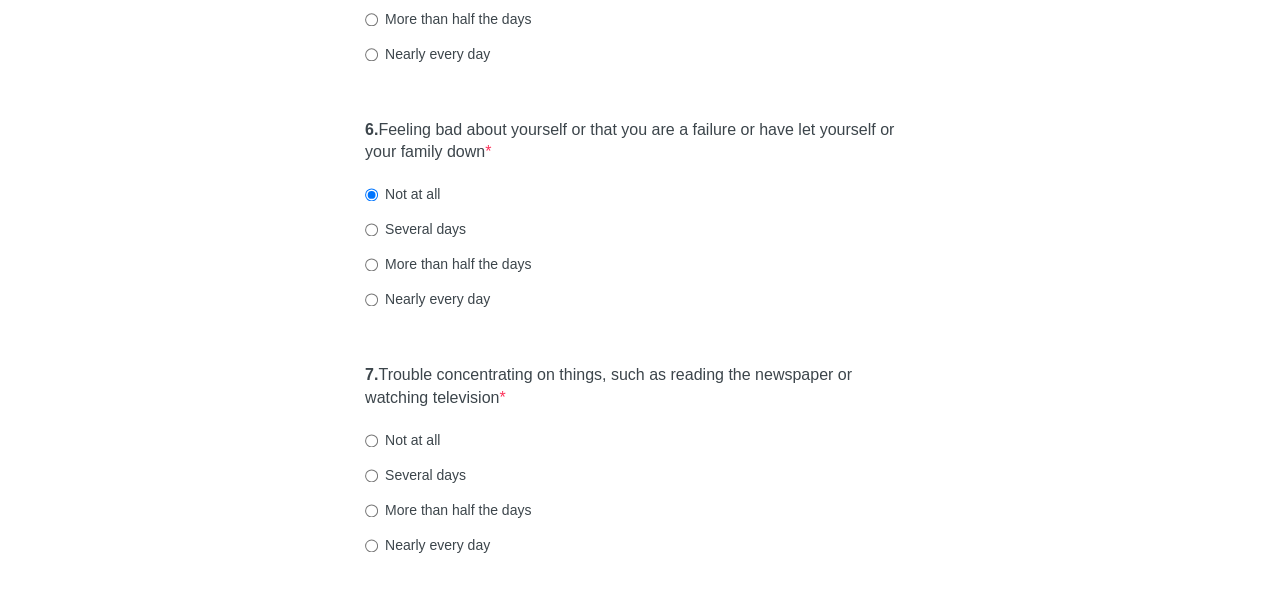 click on "[MEDICAL_DATA] Over the last 2 weeks, how often have you been bothered by any of the following problems? 1.  Little interest or pleasure in doing things  * Not at all Several days More than half the days Nearly every day 2.  Feeling down, depressed, or hopeless  * Not at all Several days More than half the days Nearly every day 3.  Trouble falling or staying asleep, or sleeping too much  * Not at all Several days More than half the days Nearly every day 4.  Feeling tired or having little energy  * Not at all Several days More than half the days Nearly every day 5.  Poor appetite or [MEDICAL_DATA]  * Not at all Several days More than half the days Nearly every day 6.  Feeling bad about yourself or that you are a failure or have let yourself or your family down  * Not at all Several days More than half the days Nearly every day 7.  Trouble concentrating on things, such as reading the newspaper or watching television  * Not at all Several days More than half the days Nearly every day 8.   * 9.   *" at bounding box center (633, -47) 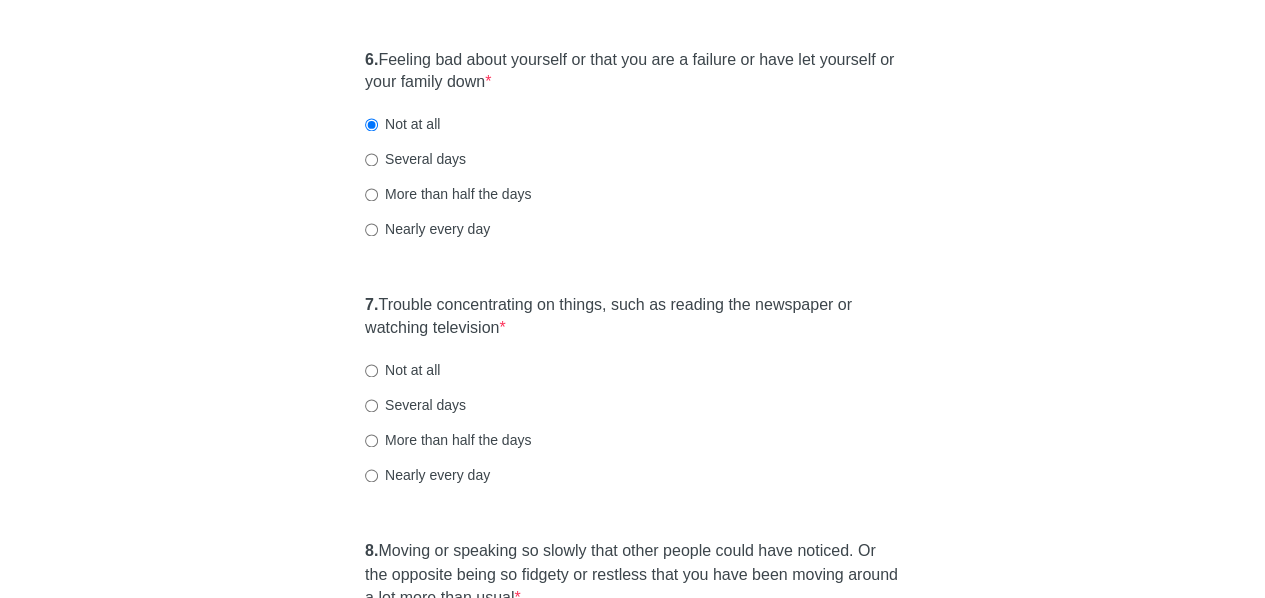scroll, scrollTop: 1337, scrollLeft: 0, axis: vertical 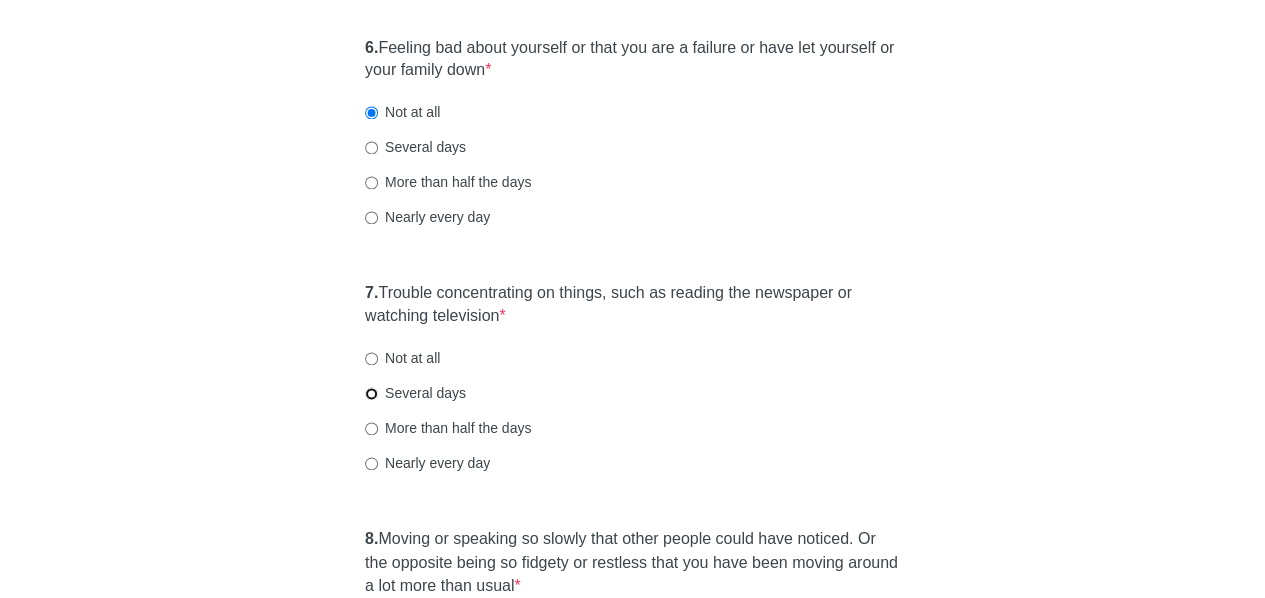 click on "Several days" at bounding box center [371, 393] 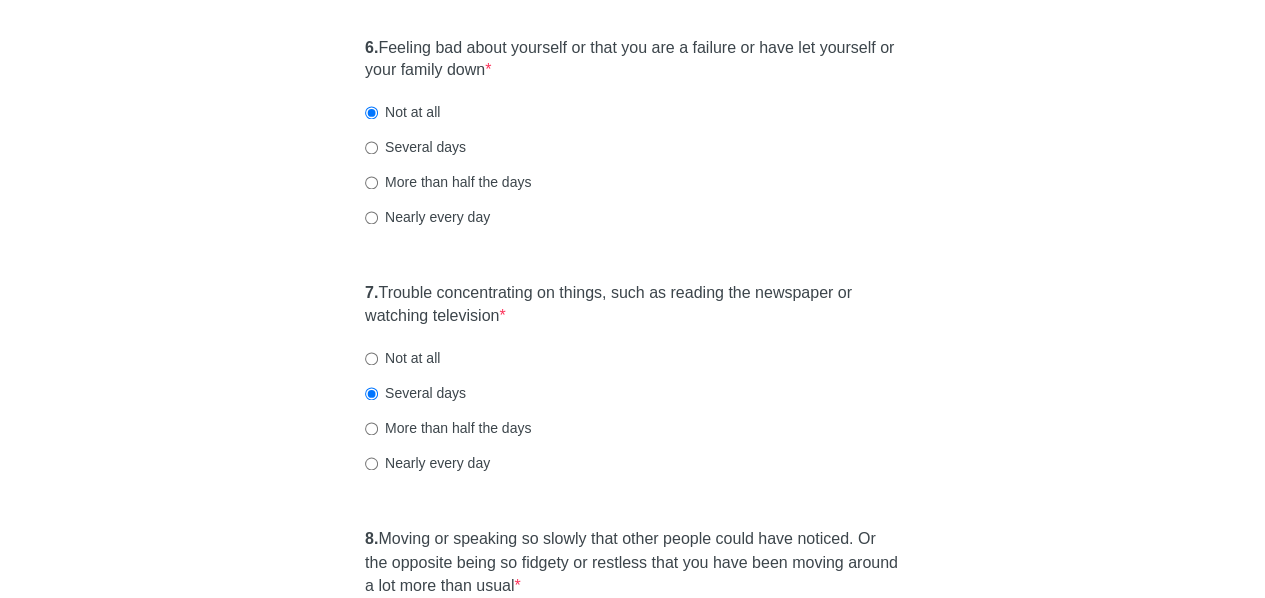click on "[MEDICAL_DATA] Over the last 2 weeks, how often have you been bothered by any of the following problems? 1.  Little interest or pleasure in doing things  * Not at all Several days More than half the days Nearly every day 2.  Feeling down, depressed, or hopeless  * Not at all Several days More than half the days Nearly every day 3.  Trouble falling or staying asleep, or sleeping too much  * Not at all Several days More than half the days Nearly every day 4.  Feeling tired or having little energy  * Not at all Several days More than half the days Nearly every day 5.  Poor appetite or [MEDICAL_DATA]  * Not at all Several days More than half the days Nearly every day 6.  Feeling bad about yourself or that you are a failure or have let yourself or your family down  * Not at all Several days More than half the days Nearly every day 7.  Trouble concentrating on things, such as reading the newspaper or watching television  * Not at all Several days More than half the days Nearly every day 8.   * 9.   *" at bounding box center [633, -129] 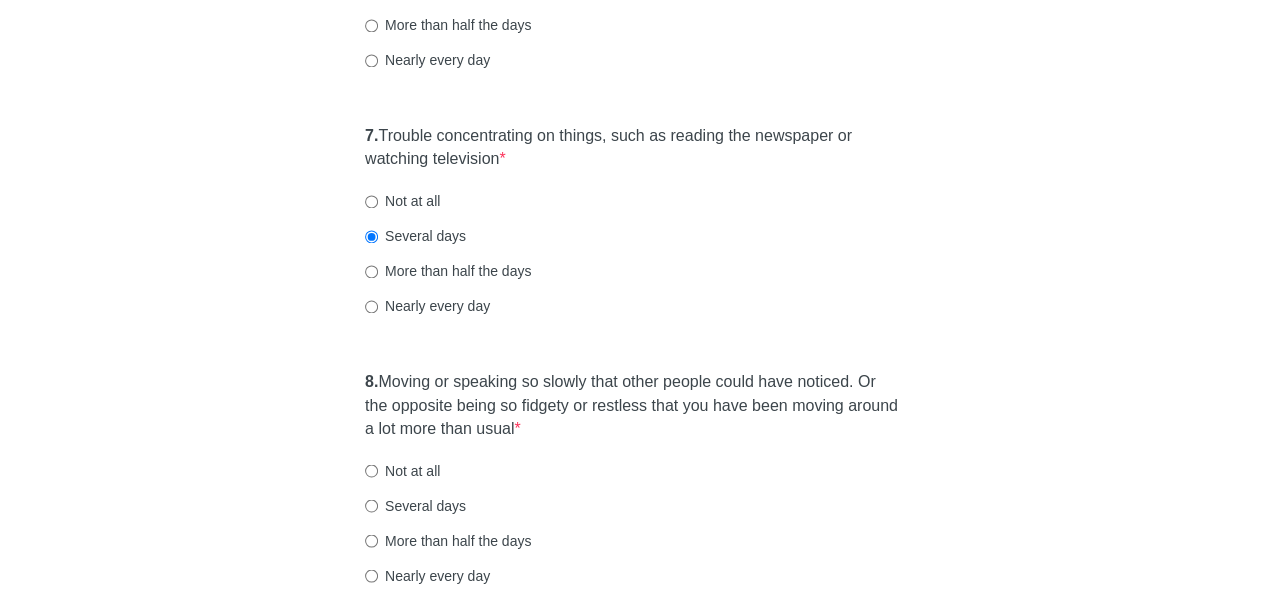 click on "[MEDICAL_DATA] Over the last 2 weeks, how often have you been bothered by any of the following problems? 1.  Little interest or pleasure in doing things  * Not at all Several days More than half the days Nearly every day 2.  Feeling down, depressed, or hopeless  * Not at all Several days More than half the days Nearly every day 3.  Trouble falling or staying asleep, or sleeping too much  * Not at all Several days More than half the days Nearly every day 4.  Feeling tired or having little energy  * Not at all Several days More than half the days Nearly every day 5.  Poor appetite or [MEDICAL_DATA]  * Not at all Several days More than half the days Nearly every day 6.  Feeling bad about yourself or that you are a failure or have let yourself or your family down  * Not at all Several days More than half the days Nearly every day 7.  Trouble concentrating on things, such as reading the newspaper or watching television  * Not at all Several days More than half the days Nearly every day 8.   * 9.   *" at bounding box center (633, -286) 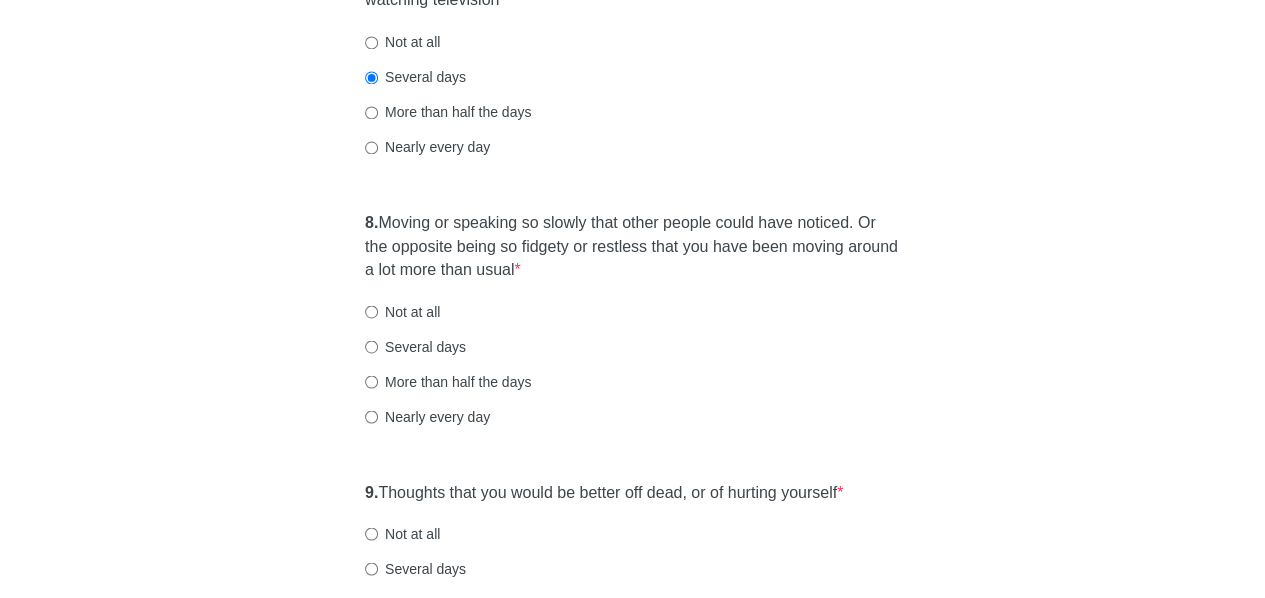 scroll, scrollTop: 1655, scrollLeft: 0, axis: vertical 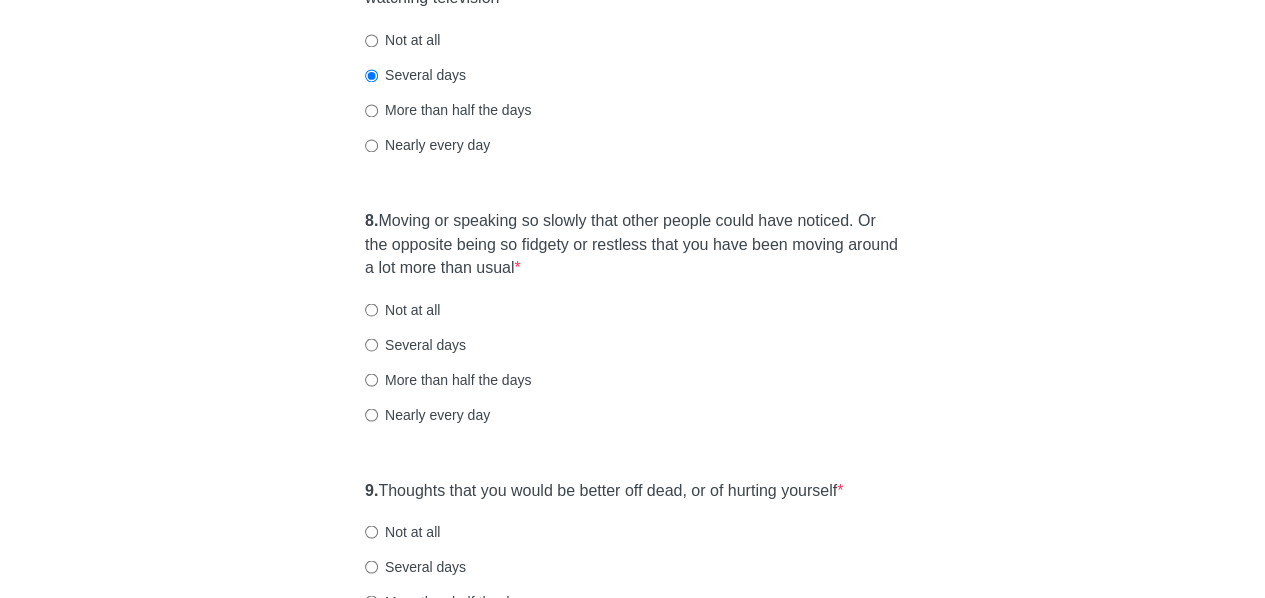 click on "8.  Moving or speaking so slowly that other people could have noticed. Or the opposite being so fidgety or restless that you have been moving around a lot more than usual  * Not at all Several days More than half the days Nearly every day" at bounding box center (632, 327) 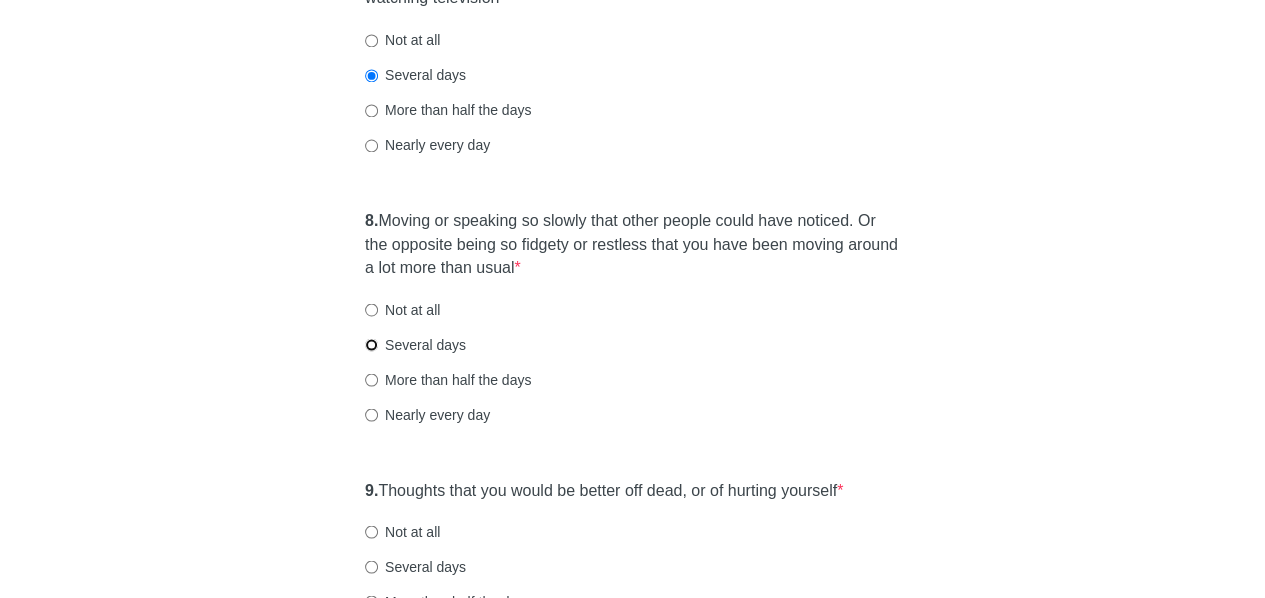 click on "Several days" at bounding box center [371, 344] 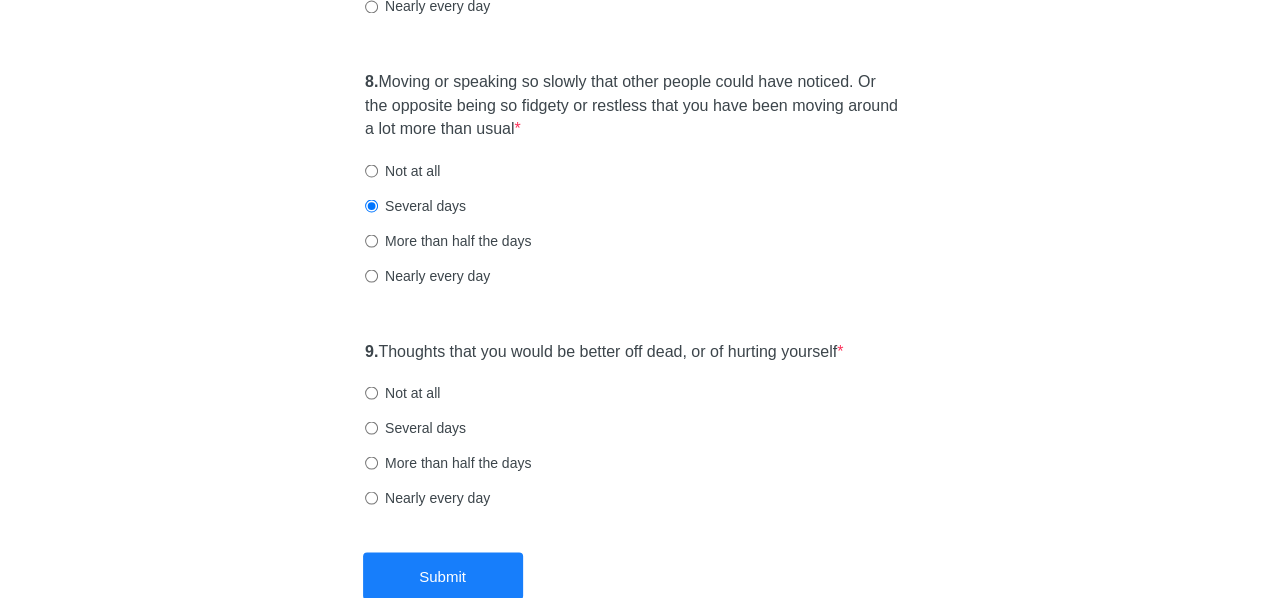 click on "[MEDICAL_DATA] Over the last 2 weeks, how often have you been bothered by any of the following problems? 1.  Little interest or pleasure in doing things  * Not at all Several days More than half the days Nearly every day 2.  Feeling down, depressed, or hopeless  * Not at all Several days More than half the days Nearly every day 3.  Trouble falling or staying asleep, or sleeping too much  * Not at all Several days More than half the days Nearly every day 4.  Feeling tired or having little energy  * Not at all Several days More than half the days Nearly every day 5.  Poor appetite or [MEDICAL_DATA]  * Not at all Several days More than half the days Nearly every day 6.  Feeling bad about yourself or that you are a failure or have let yourself or your family down  * Not at all Several days More than half the days Nearly every day 7.  Trouble concentrating on things, such as reading the newspaper or watching television  * Not at all Several days More than half the days Nearly every day 8.   * 9.   *" at bounding box center (633, -586) 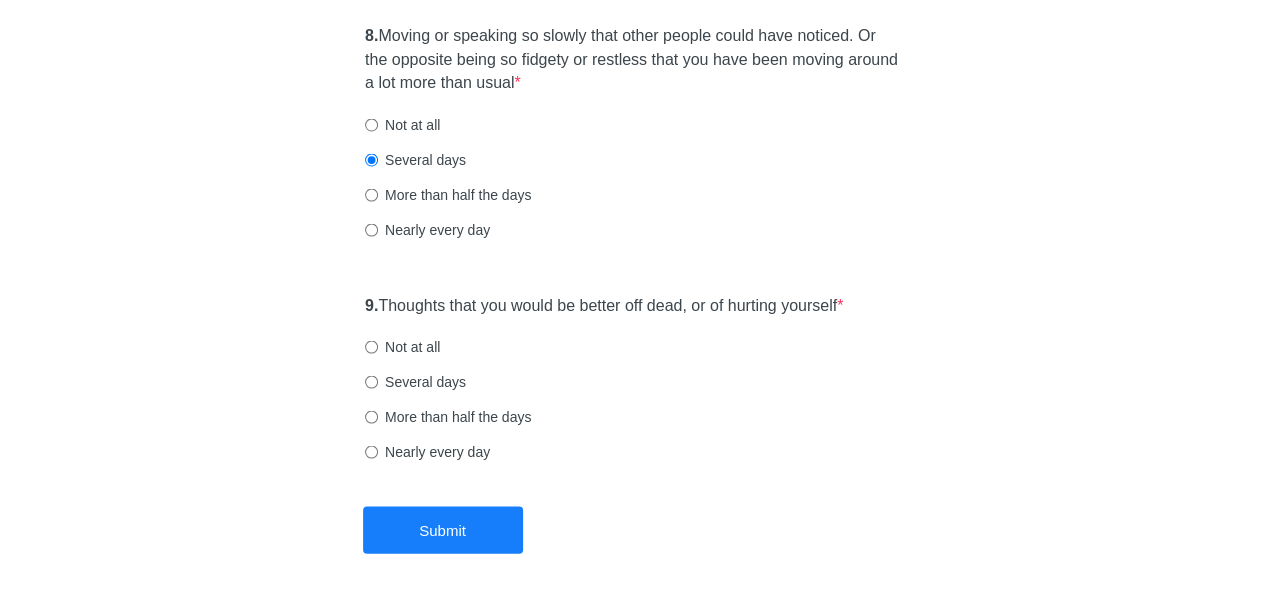 scroll, scrollTop: 1841, scrollLeft: 0, axis: vertical 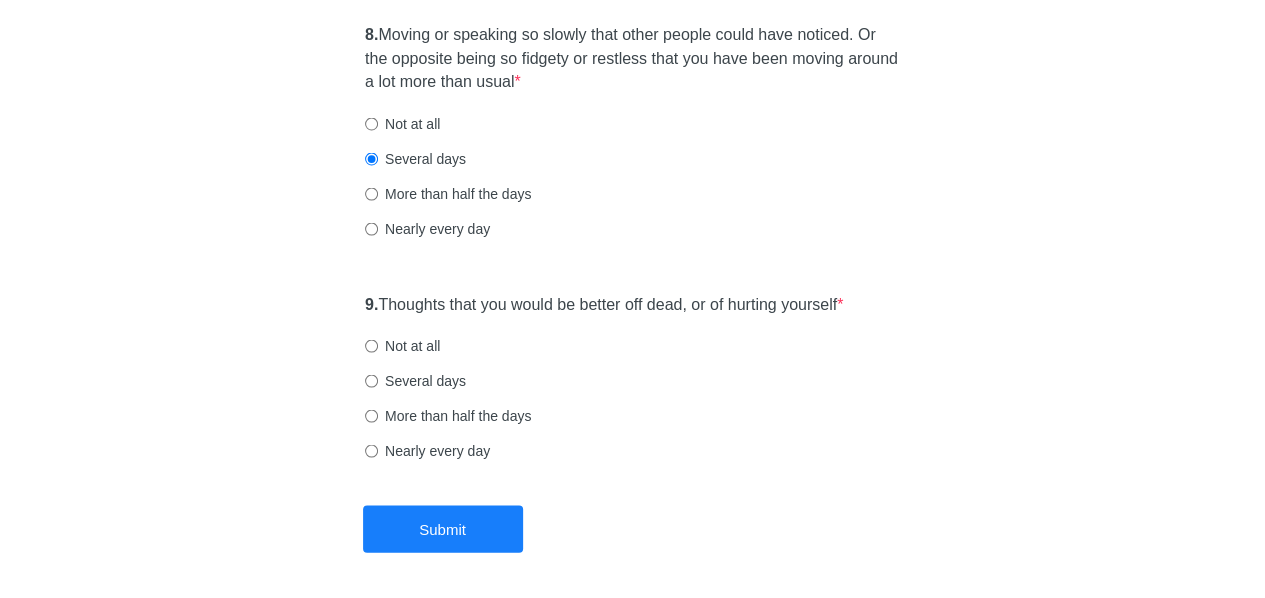 click on "9.  Thoughts that you would be better off dead, or of hurting yourself  * Not at all Several days More than half the days Nearly every day" at bounding box center (632, 387) 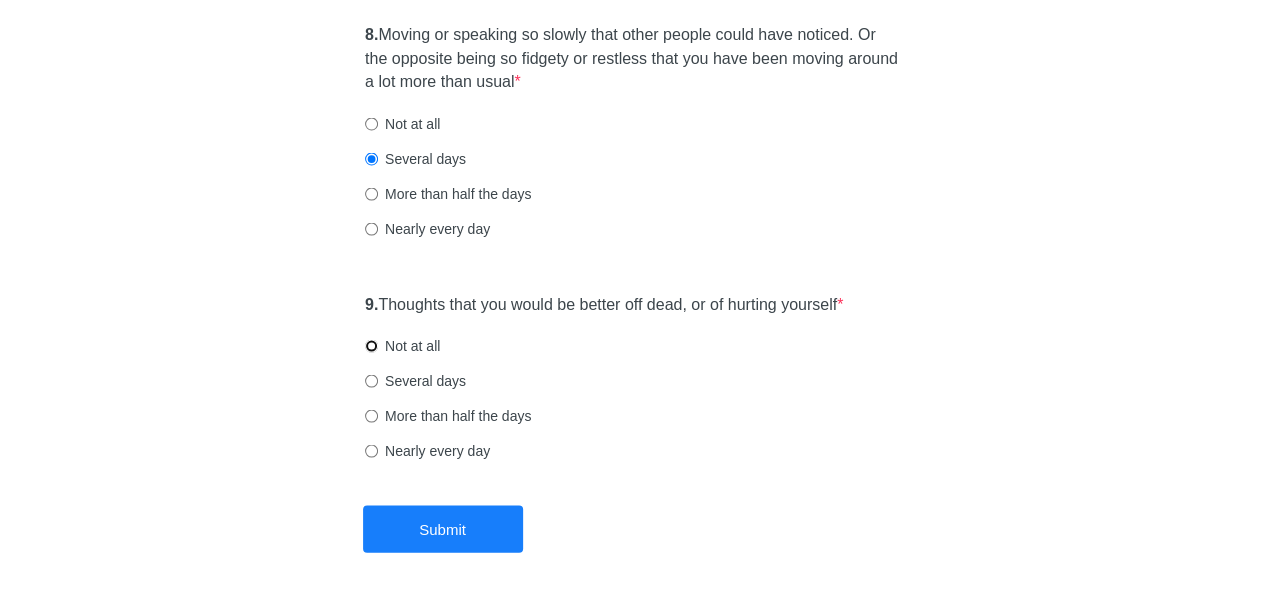 click on "Not at all" at bounding box center (371, 345) 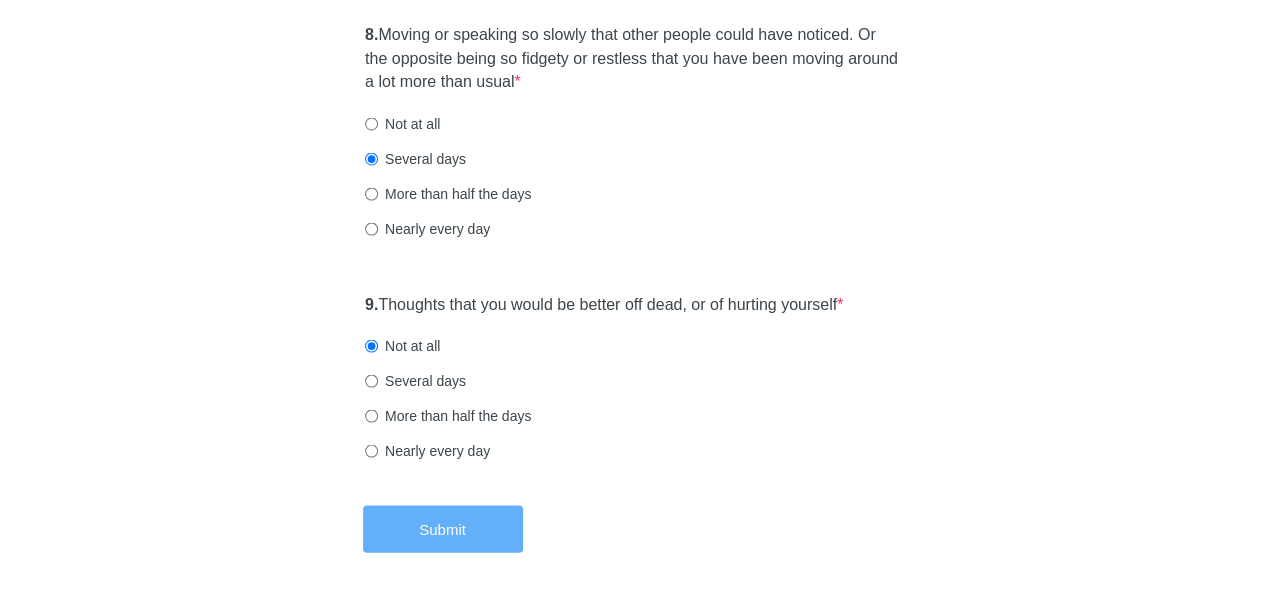 click on "Submit" at bounding box center [443, 528] 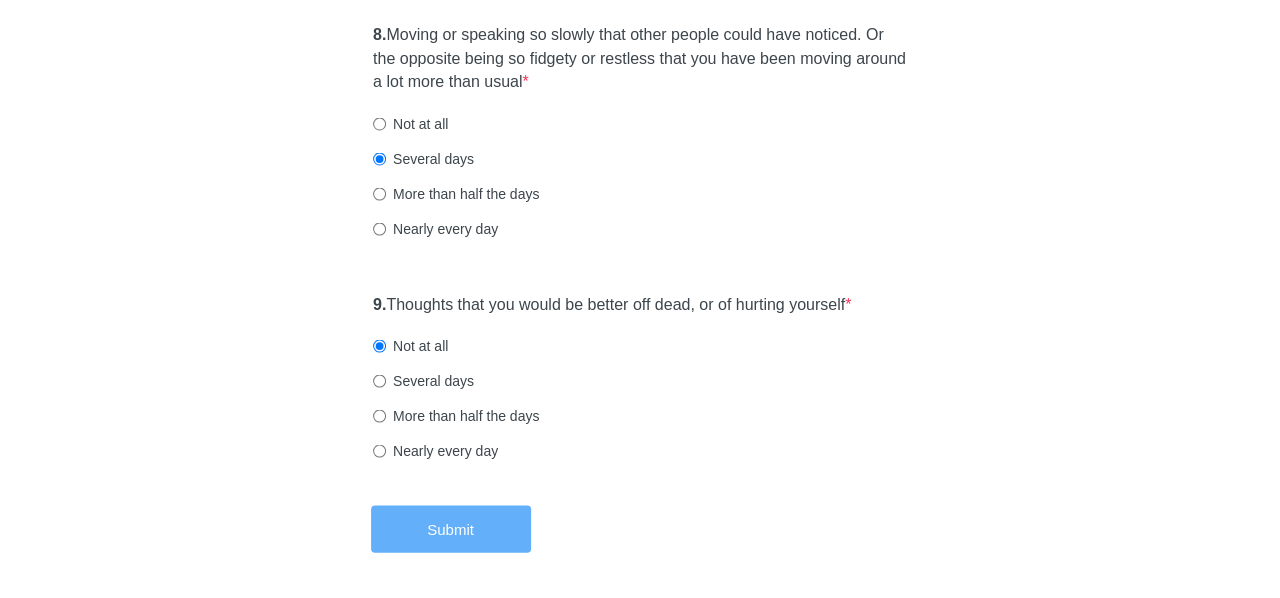 scroll, scrollTop: 0, scrollLeft: 0, axis: both 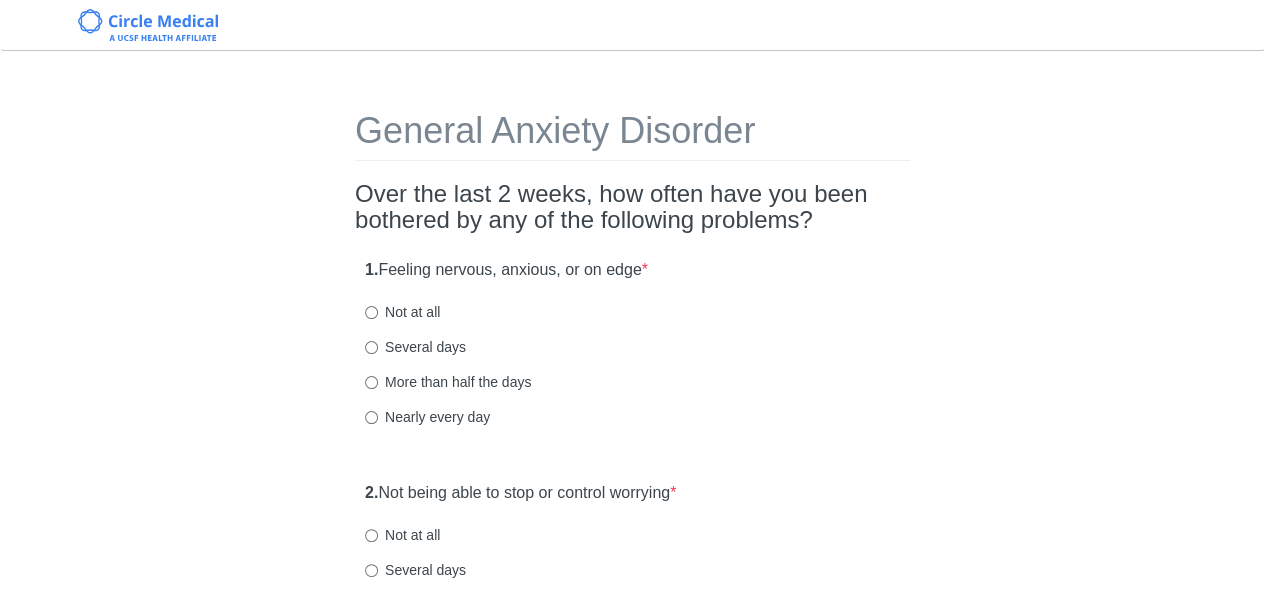 click on "Not at all" at bounding box center (402, 312) 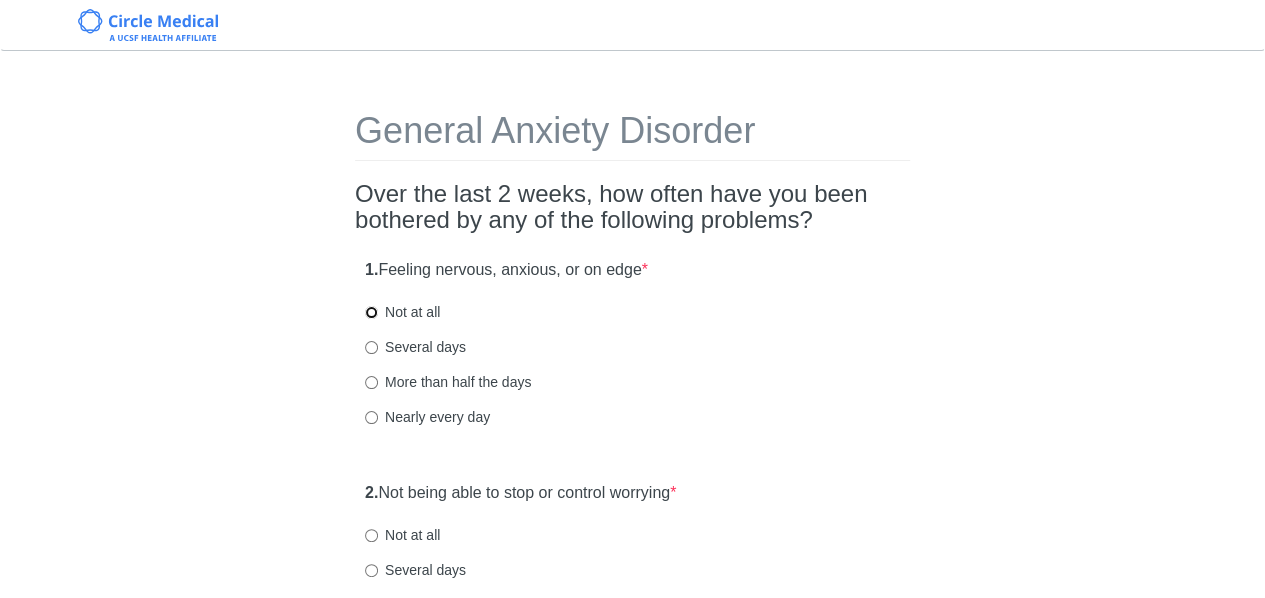 click on "Not at all" at bounding box center [371, 312] 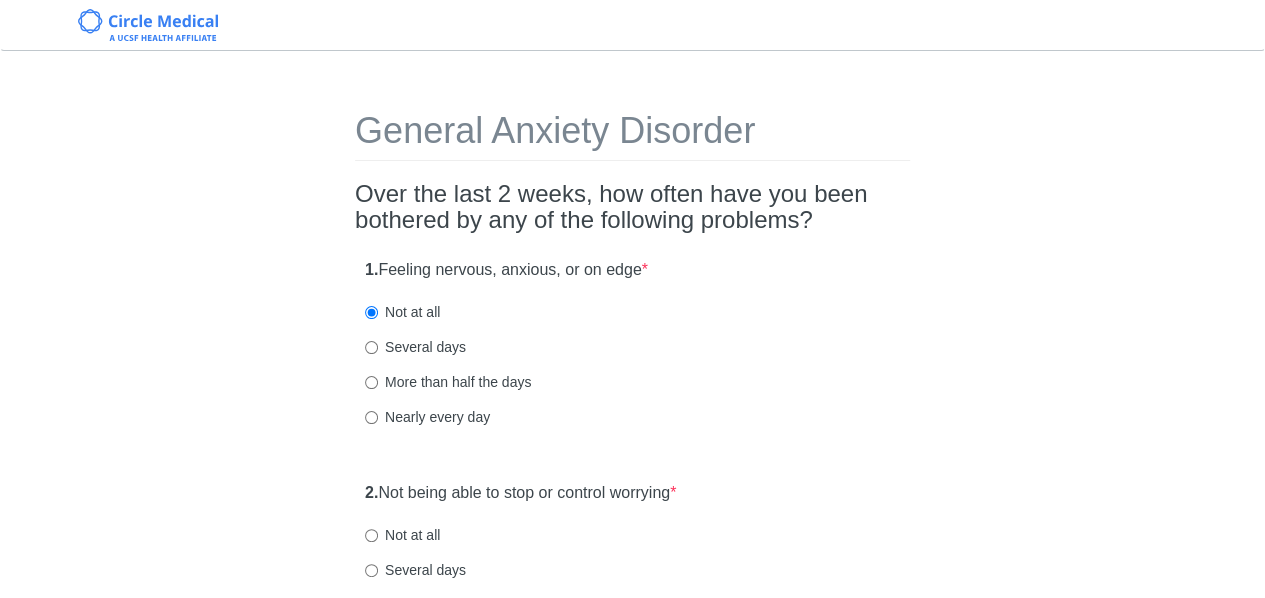 click on "General Anxiety Disorder Over the last 2 weeks, how often have you been bothered by any of the following problems? 1.  Feeling nervous, anxious, or on edge  * Not at all Several days More than half the days Nearly every day 2.  Not being able to stop or control worrying  * Not at all Several days More than half the days Nearly every day 3.  Worrying too much about different things  * Not at all Several days More than half the days Nearly every day 4.  Trouble relaxing  * Not at all Several days More than half the days Nearly every day 5.  Being so restless that it's hard to sit still  * Not at all Several days More than half the days Nearly every day 6.  Becoming easily annoyed or irritable  * Not at all Several days More than half the days Nearly every day 7.  Feeling afraid as if something awful might happen  * Not at all Several days More than half the days Nearly every day" at bounding box center (633, 940) 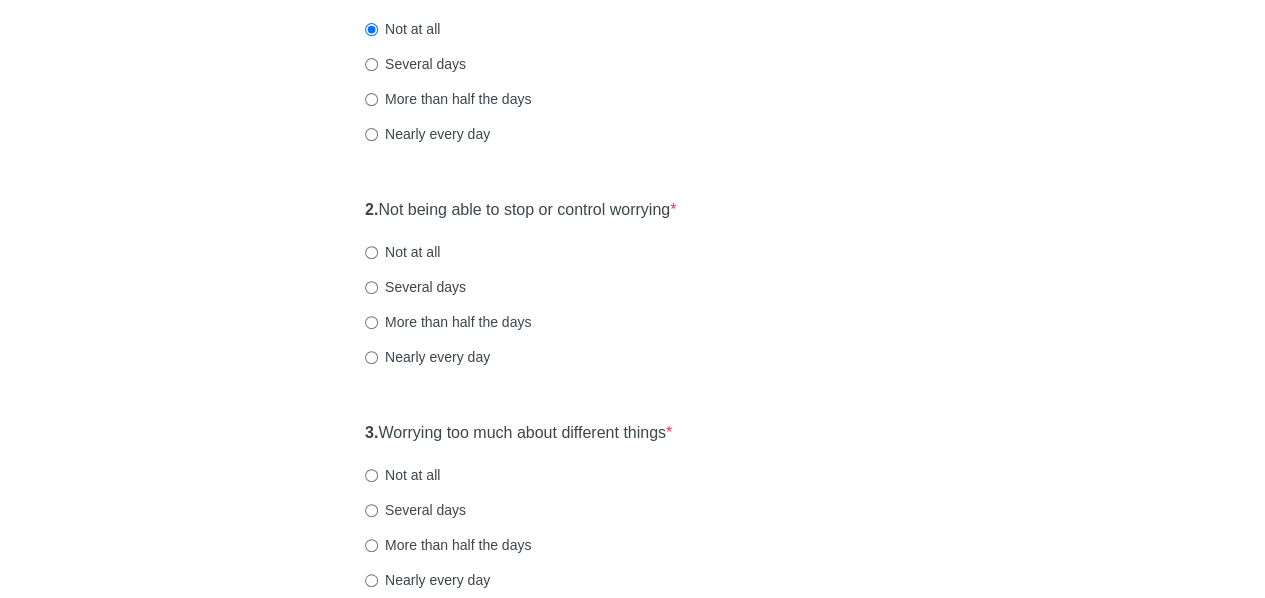 scroll, scrollTop: 284, scrollLeft: 0, axis: vertical 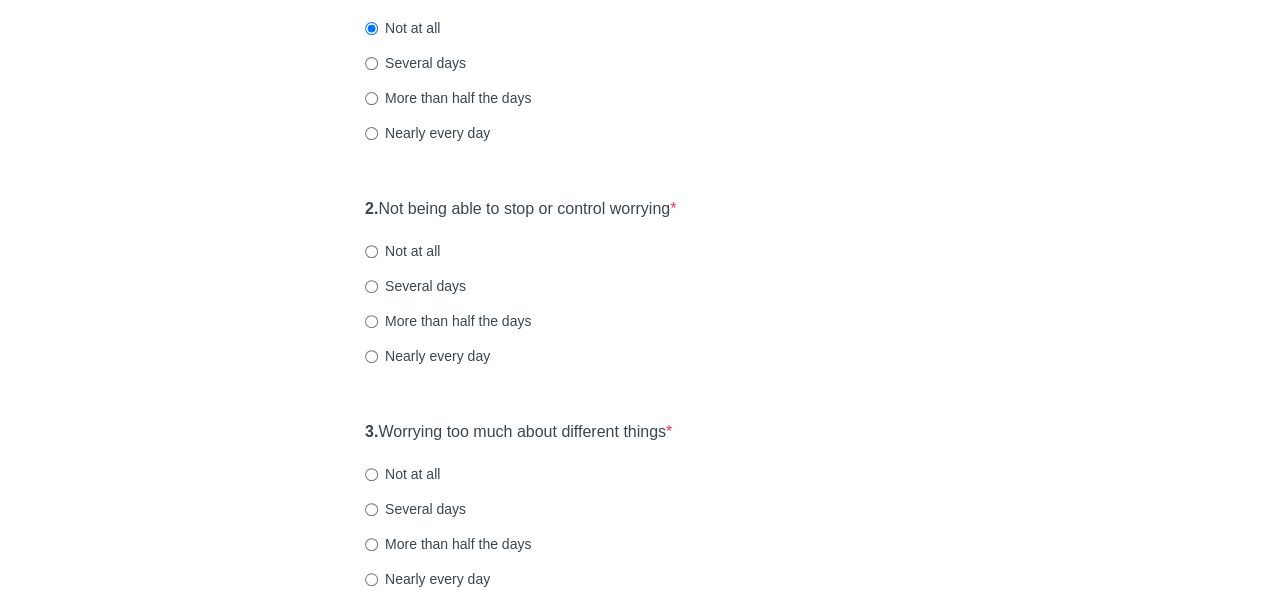 click on "Not at all" at bounding box center (402, 251) 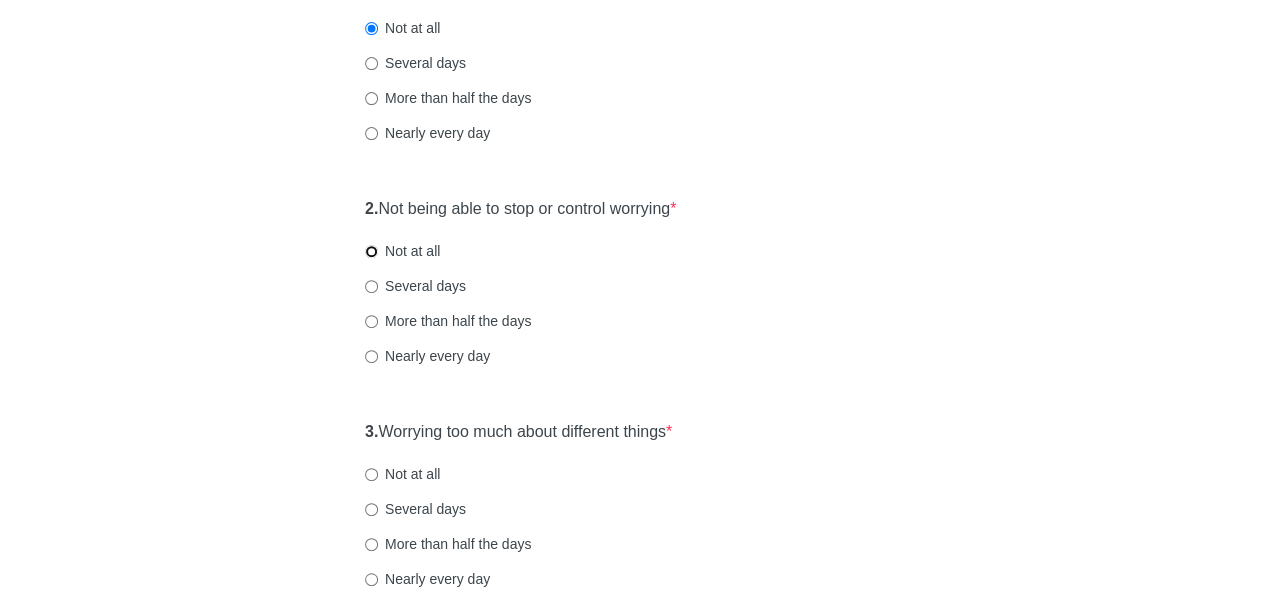 click on "Not at all" at bounding box center [371, 251] 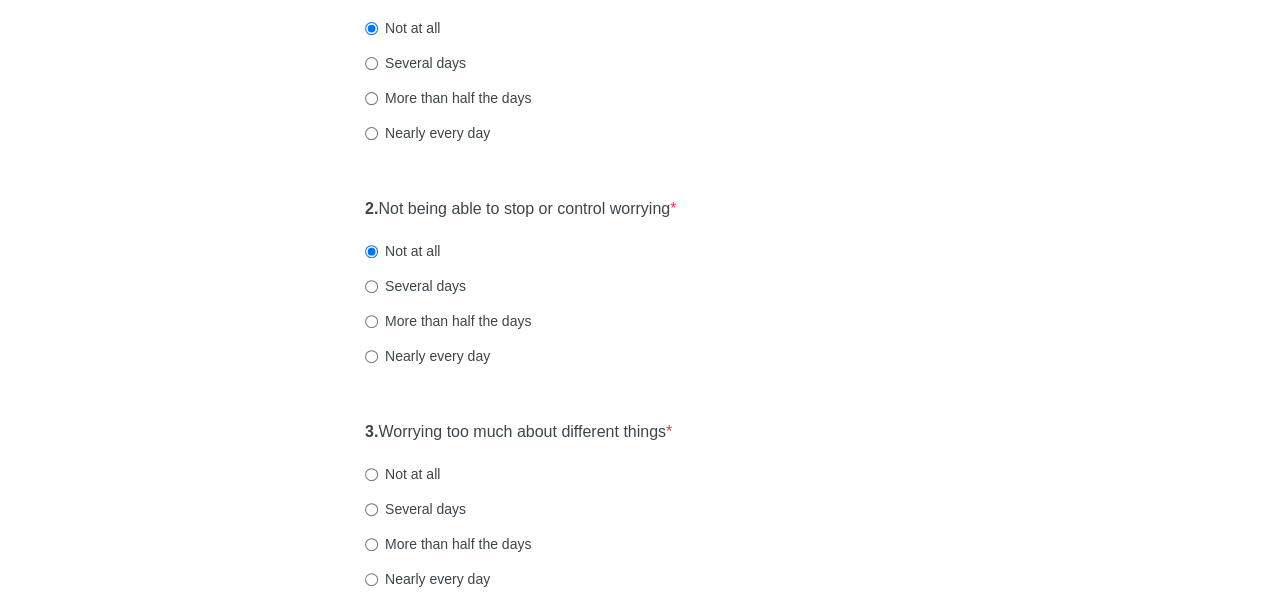 click on "General Anxiety Disorder Over the last 2 weeks, how often have you been bothered by any of the following problems? 1.  Feeling nervous, anxious, or on edge  * Not at all Several days More than half the days Nearly every day 2.  Not being able to stop or control worrying  * Not at all Several days More than half the days Nearly every day 3.  Worrying too much about different things  * Not at all Several days More than half the days Nearly every day 4.  Trouble relaxing  * Not at all Several days More than half the days Nearly every day 5.  Being so restless that it's hard to sit still  * Not at all Several days More than half the days Nearly every day 6.  Becoming easily annoyed or irritable  * Not at all Several days More than half the days Nearly every day 7.  Feeling afraid as if something awful might happen  * Not at all Several days More than half the days Nearly every day" at bounding box center (633, 656) 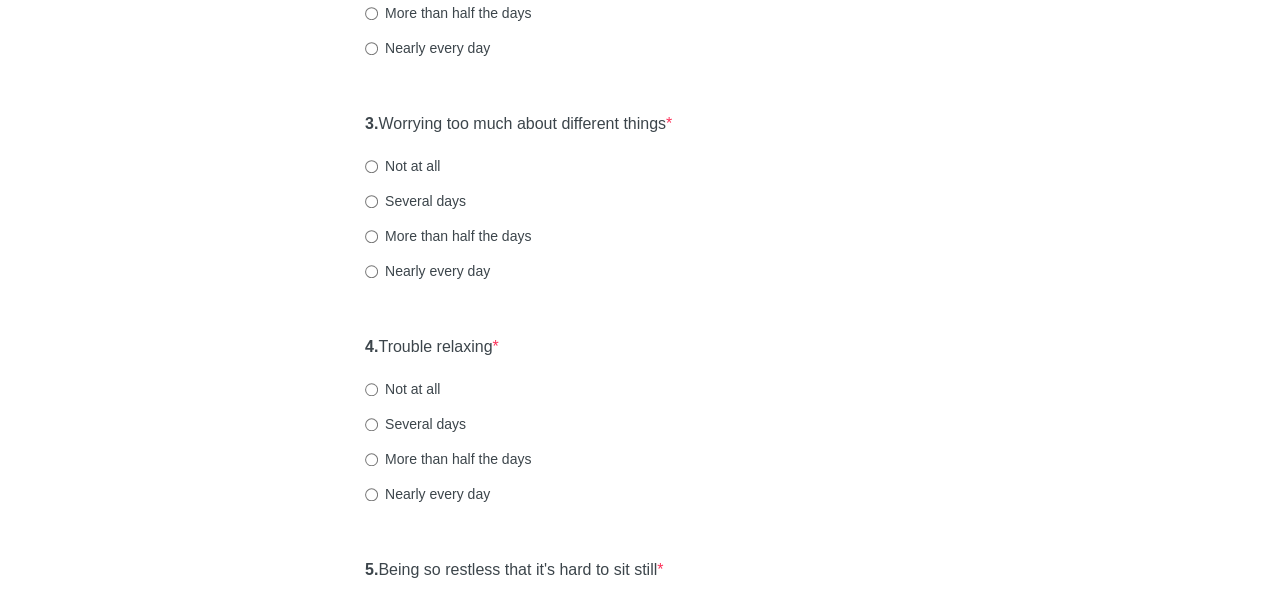 scroll, scrollTop: 599, scrollLeft: 0, axis: vertical 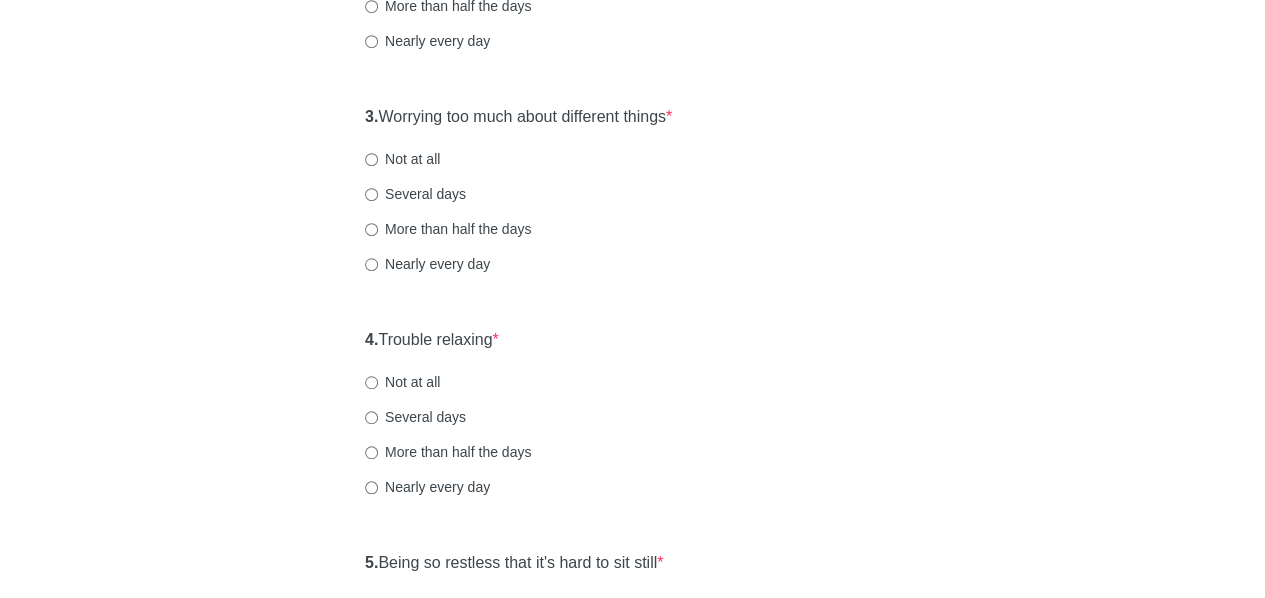 click on "Not at all" at bounding box center [402, 159] 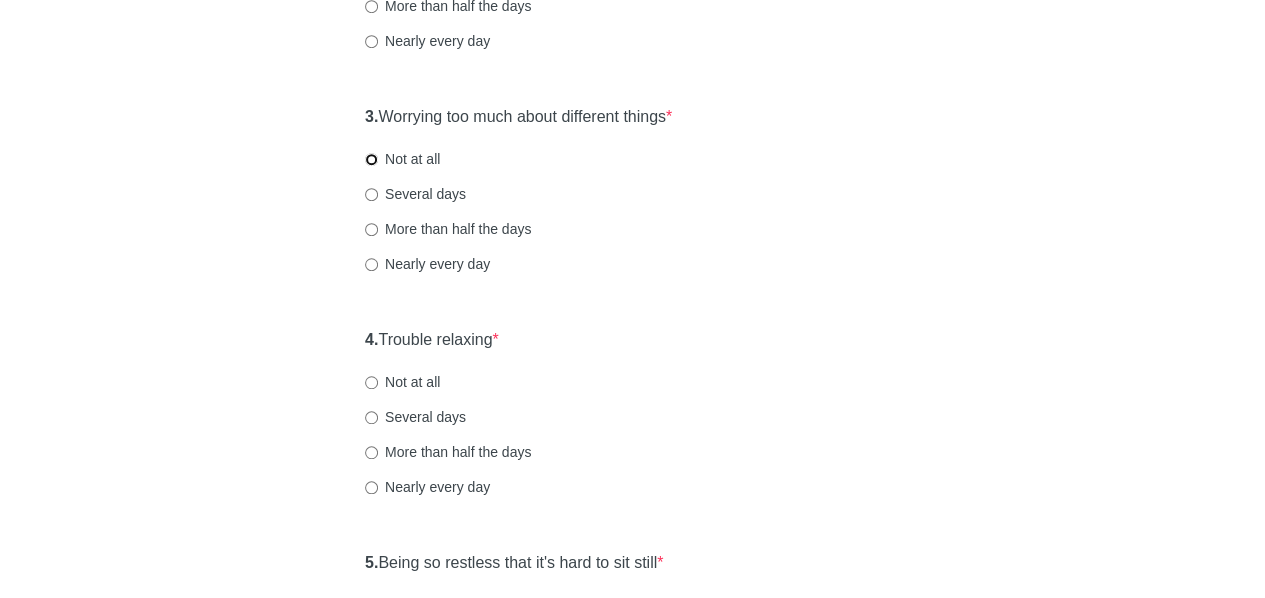 click on "Not at all" at bounding box center (371, 159) 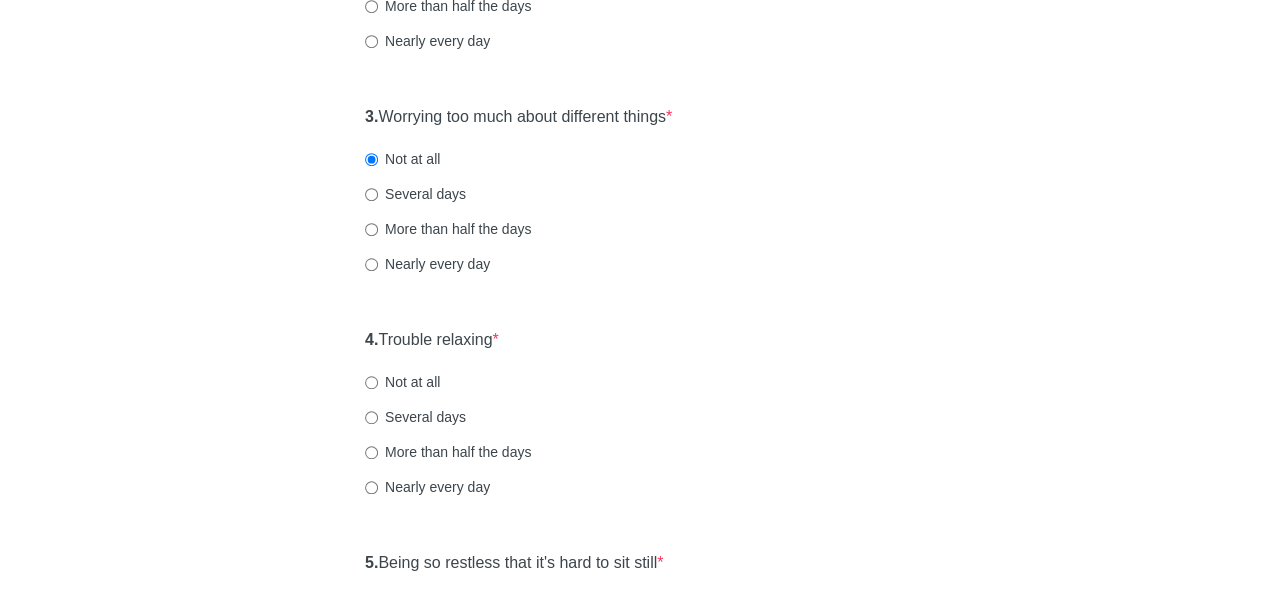 click on "General Anxiety Disorder Over the last 2 weeks, how often have you been bothered by any of the following problems? 1.  Feeling nervous, anxious, or on edge  * Not at all Several days More than half the days Nearly every day 2.  Not being able to stop or control worrying  * Not at all Several days More than half the days Nearly every day 3.  Worrying too much about different things  * Not at all Several days More than half the days Nearly every day 4.  Trouble relaxing  * Not at all Several days More than half the days Nearly every day 5.  Being so restless that it's hard to sit still  * Not at all Several days More than half the days Nearly every day 6.  Becoming easily annoyed or irritable  * Not at all Several days More than half the days Nearly every day 7.  Feeling afraid as if something awful might happen  * Not at all Several days More than half the days Nearly every day" at bounding box center (633, 341) 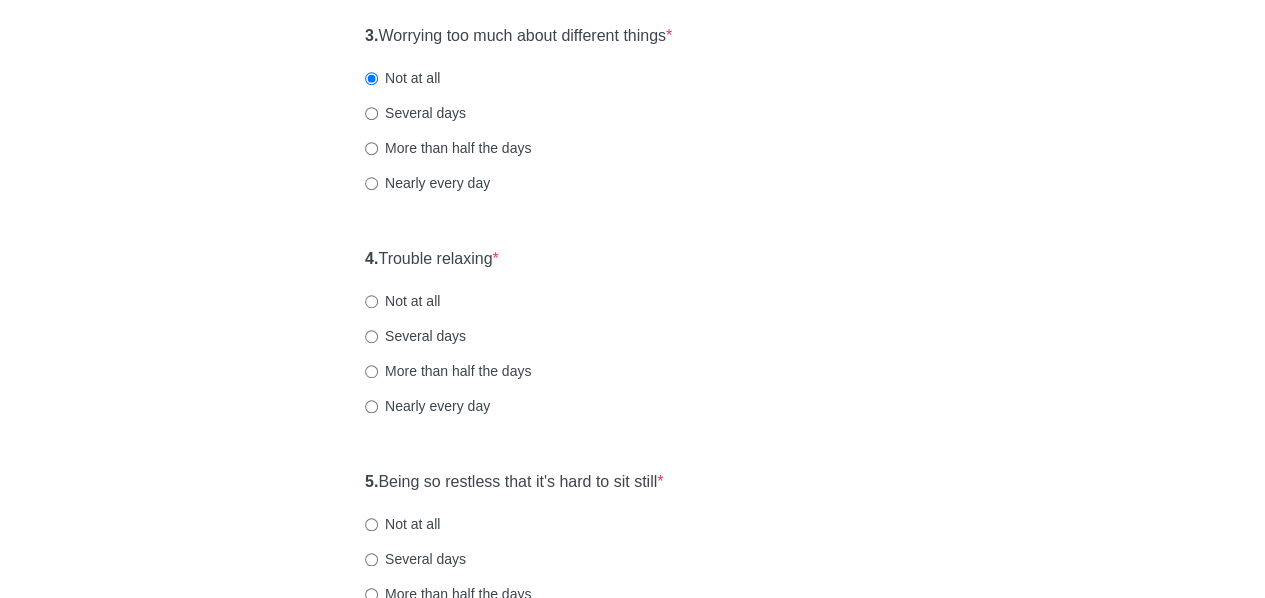 scroll, scrollTop: 716, scrollLeft: 0, axis: vertical 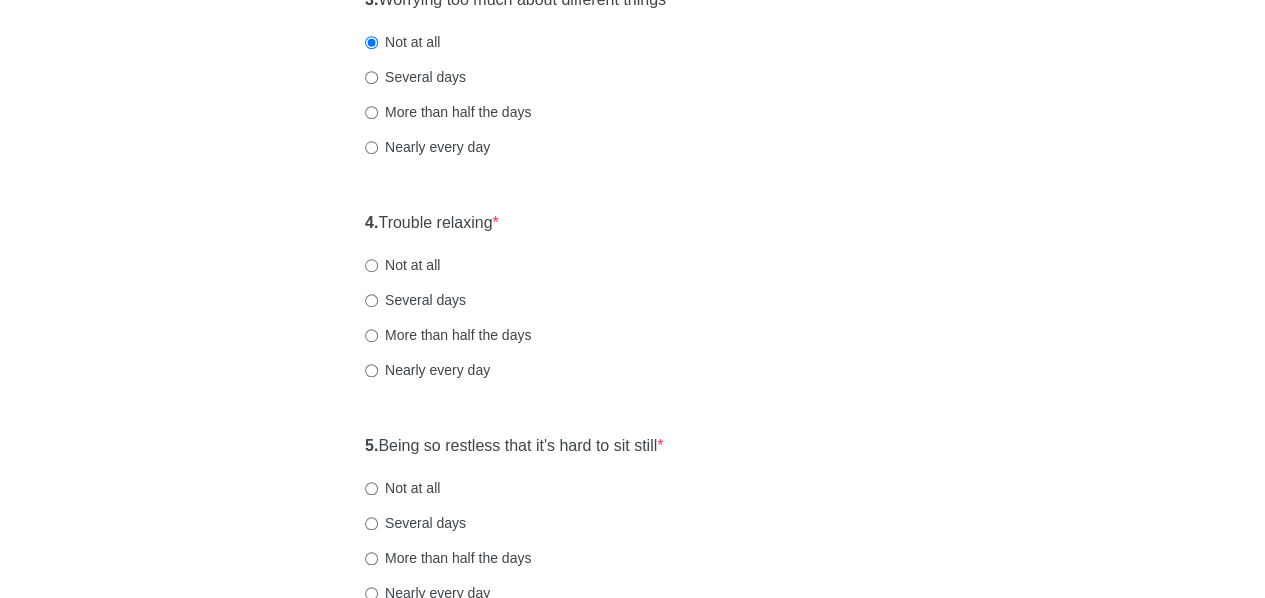 click on "General Anxiety Disorder Over the last 2 weeks, how often have you been bothered by any of the following problems? 1.  Feeling nervous, anxious, or on edge  * Not at all Several days More than half the days Nearly every day 2.  Not being able to stop or control worrying  * Not at all Several days More than half the days Nearly every day 3.  Worrying too much about different things  * Not at all Several days More than half the days Nearly every day 4.  Trouble relaxing  * Not at all Several days More than half the days Nearly every day 5.  Being so restless that it's hard to sit still  * Not at all Several days More than half the days Nearly every day 6.  Becoming easily annoyed or irritable  * Not at all Several days More than half the days Nearly every day 7.  Feeling afraid as if something awful might happen  * Not at all Several days More than half the days Nearly every day" at bounding box center (633, 224) 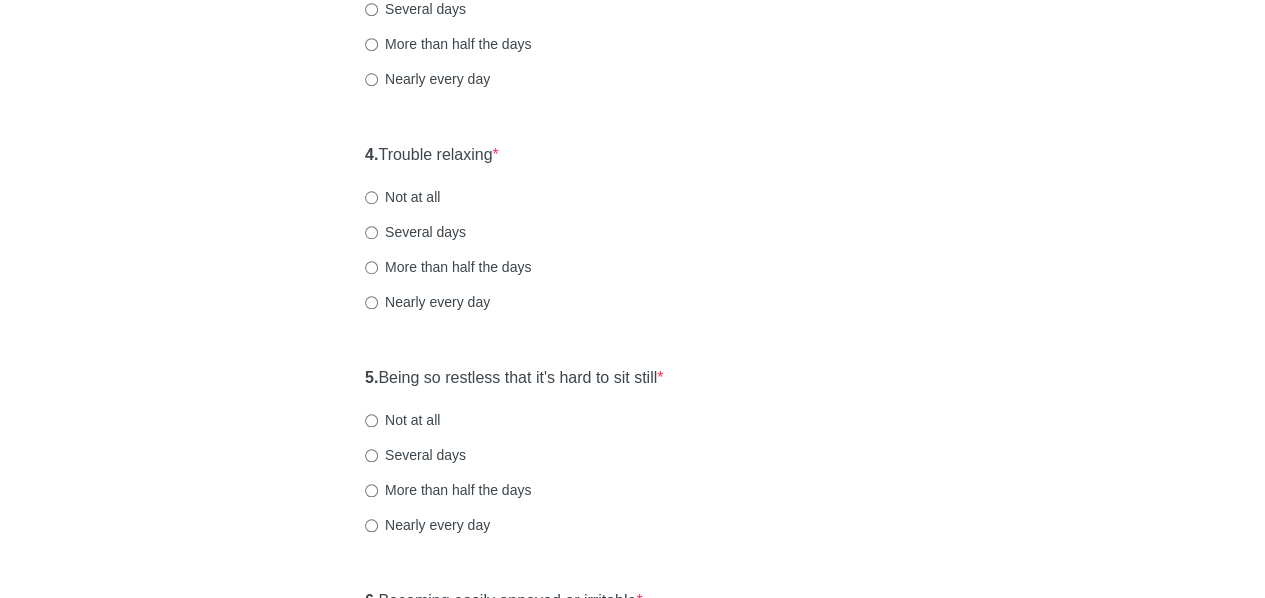 scroll, scrollTop: 797, scrollLeft: 0, axis: vertical 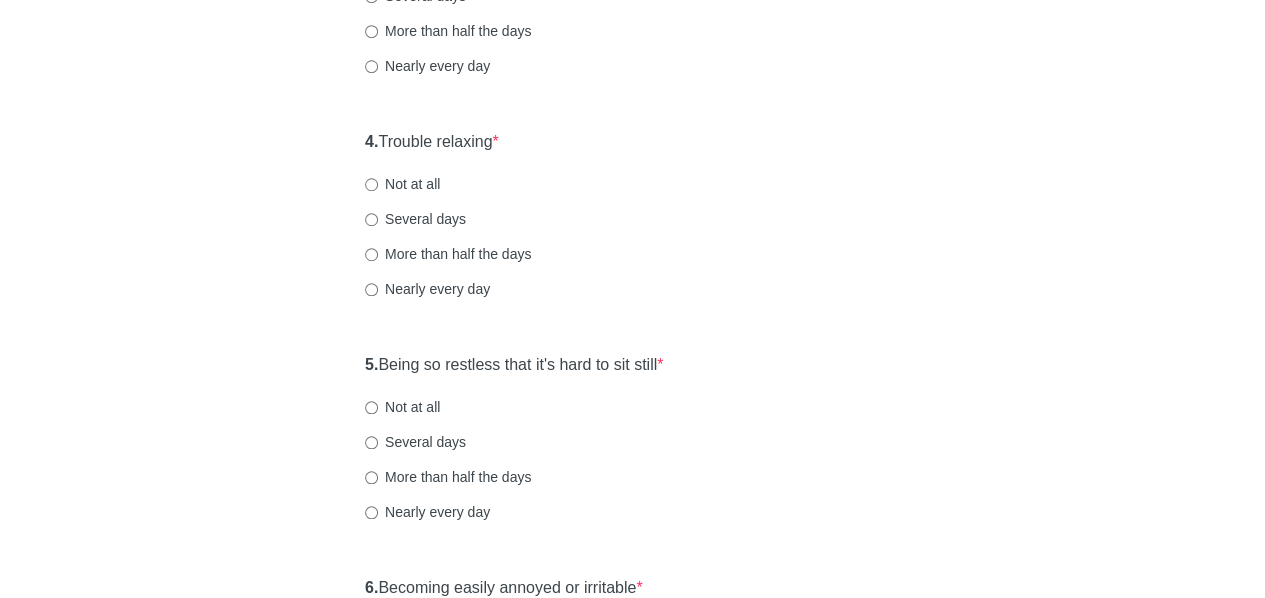 click on "Several days" at bounding box center [415, 219] 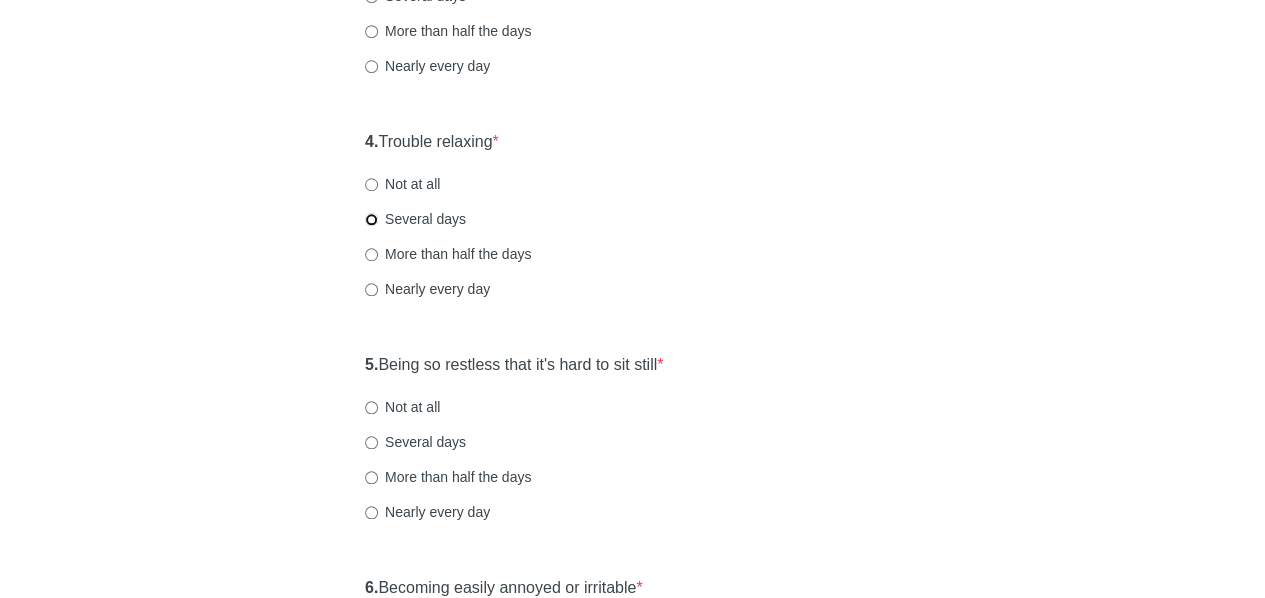 click on "Several days" at bounding box center (371, 219) 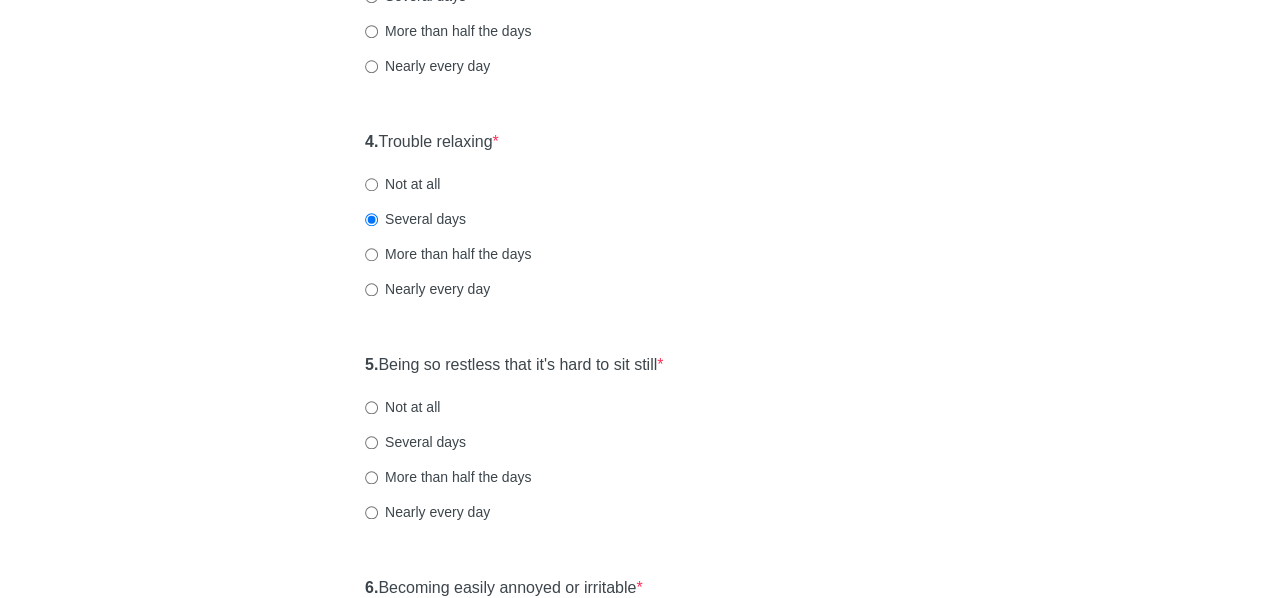 click on "General Anxiety Disorder Over the last 2 weeks, how often have you been bothered by any of the following problems? 1.  Feeling nervous, anxious, or on edge  * Not at all Several days More than half the days Nearly every day 2.  Not being able to stop or control worrying  * Not at all Several days More than half the days Nearly every day 3.  Worrying too much about different things  * Not at all Several days More than half the days Nearly every day 4.  Trouble relaxing  * Not at all Several days More than half the days Nearly every day 5.  Being so restless that it's hard to sit still  * Not at all Several days More than half the days Nearly every day 6.  Becoming easily annoyed or irritable  * Not at all Several days More than half the days Nearly every day 7.  Feeling afraid as if something awful might happen  * Not at all Several days More than half the days Nearly every day" at bounding box center [633, 143] 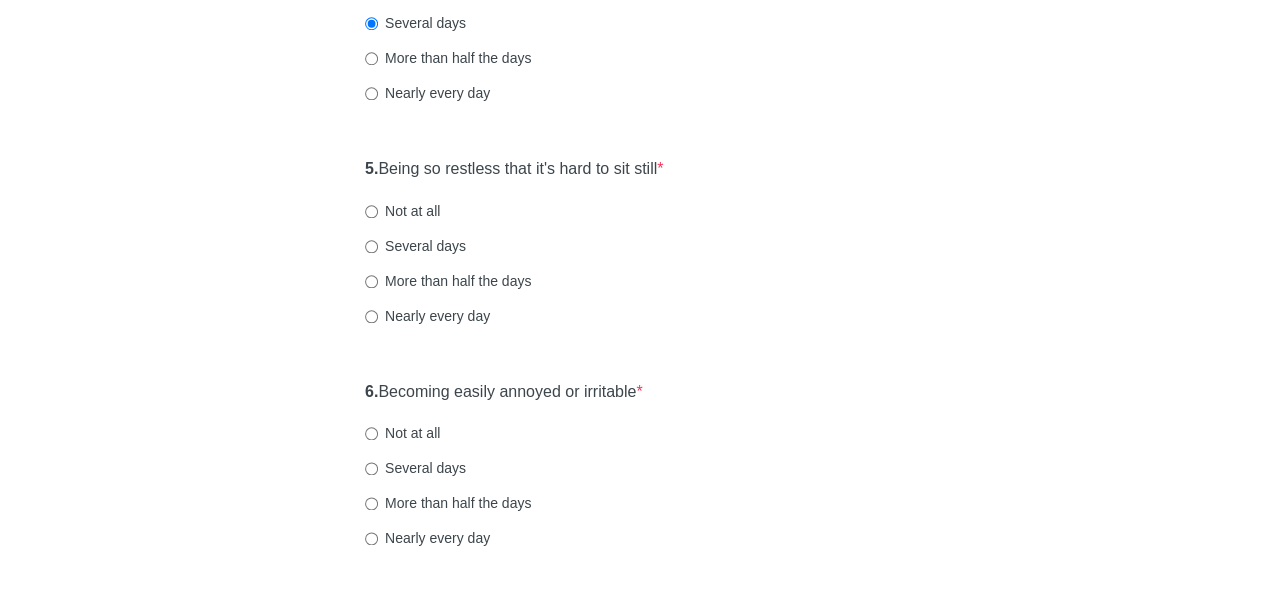scroll, scrollTop: 995, scrollLeft: 0, axis: vertical 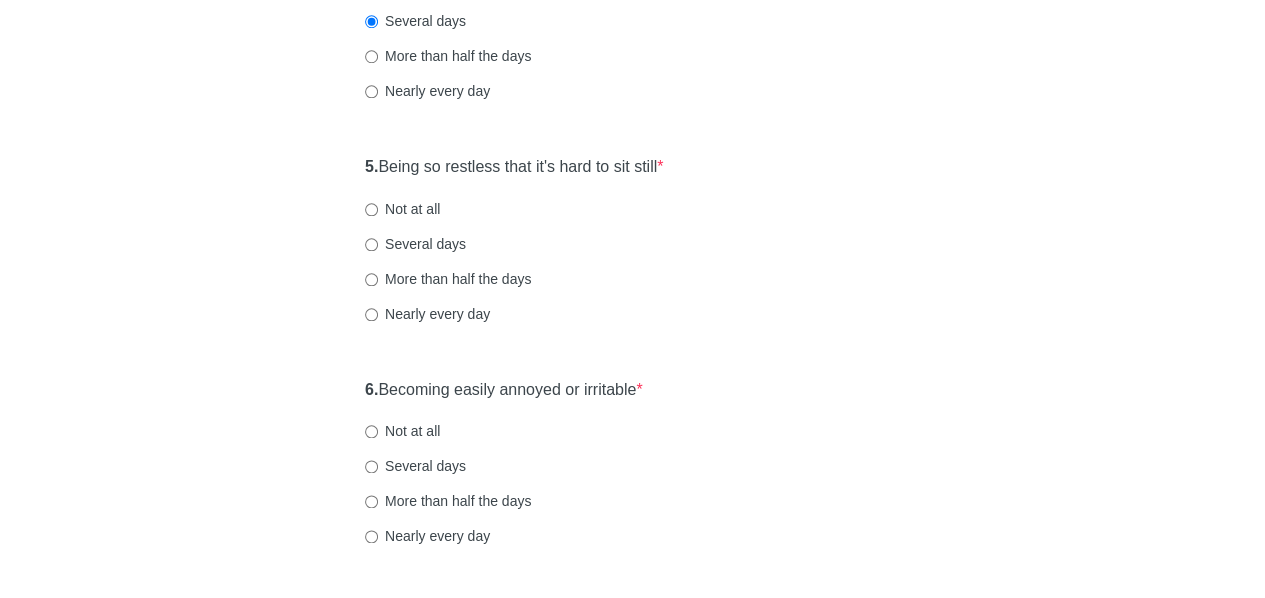 click on "General Anxiety Disorder Over the last 2 weeks, how often have you been bothered by any of the following problems? 1.  Feeling nervous, anxious, or on edge  * Not at all Several days More than half the days Nearly every day 2.  Not being able to stop or control worrying  * Not at all Several days More than half the days Nearly every day 3.  Worrying too much about different things  * Not at all Several days More than half the days Nearly every day 4.  Trouble relaxing  * Not at all Several days More than half the days Nearly every day 5.  Being so restless that it's hard to sit still  * Not at all Several days More than half the days Nearly every day 6.  Becoming easily annoyed or irritable  * Not at all Several days More than half the days Nearly every day 7.  Feeling afraid as if something awful might happen  * Not at all Several days More than half the days Nearly every day" at bounding box center [633, -55] 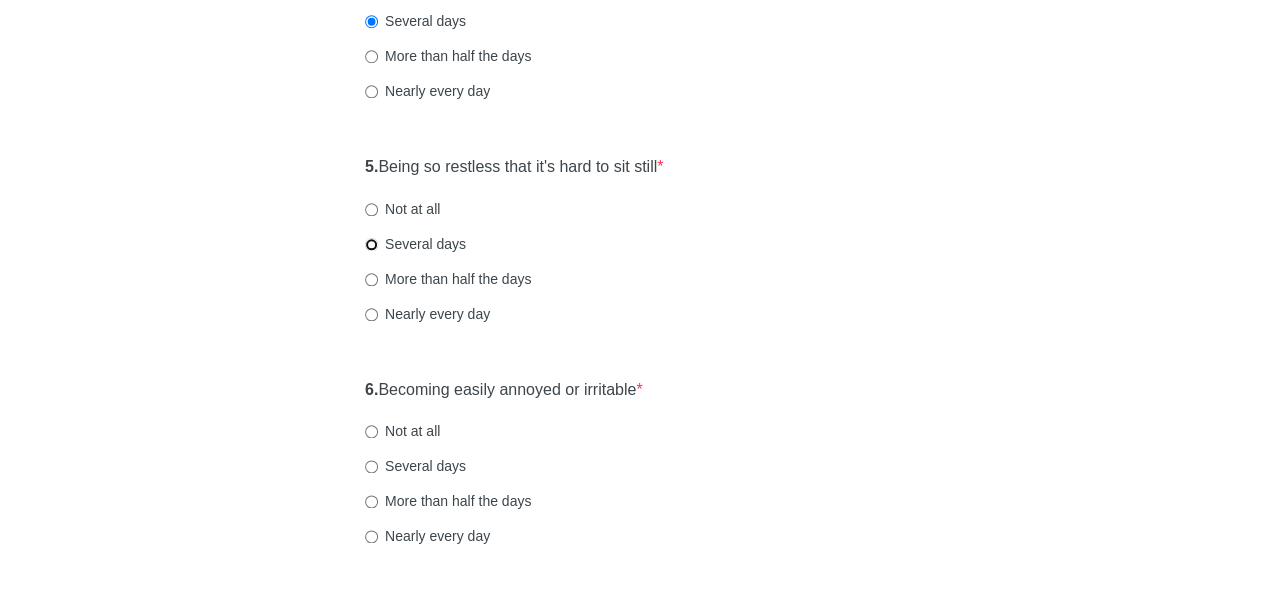click on "Several days" at bounding box center (371, 244) 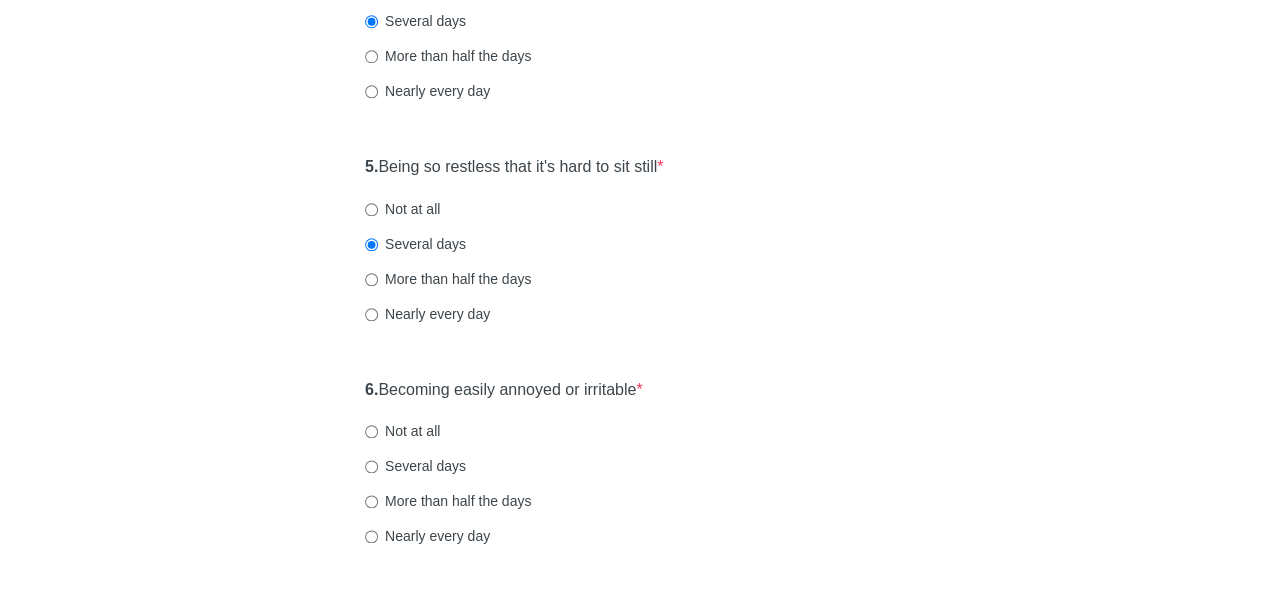 click on "General Anxiety Disorder Over the last 2 weeks, how often have you been bothered by any of the following problems? 1.  Feeling nervous, anxious, or on edge  * Not at all Several days More than half the days Nearly every day 2.  Not being able to stop or control worrying  * Not at all Several days More than half the days Nearly every day 3.  Worrying too much about different things  * Not at all Several days More than half the days Nearly every day 4.  Trouble relaxing  * Not at all Several days More than half the days Nearly every day 5.  Being so restless that it's hard to sit still  * Not at all Several days More than half the days Nearly every day 6.  Becoming easily annoyed or irritable  * Not at all Several days More than half the days Nearly every day 7.  Feeling afraid as if something awful might happen  * Not at all Several days More than half the days Nearly every day" at bounding box center [633, -55] 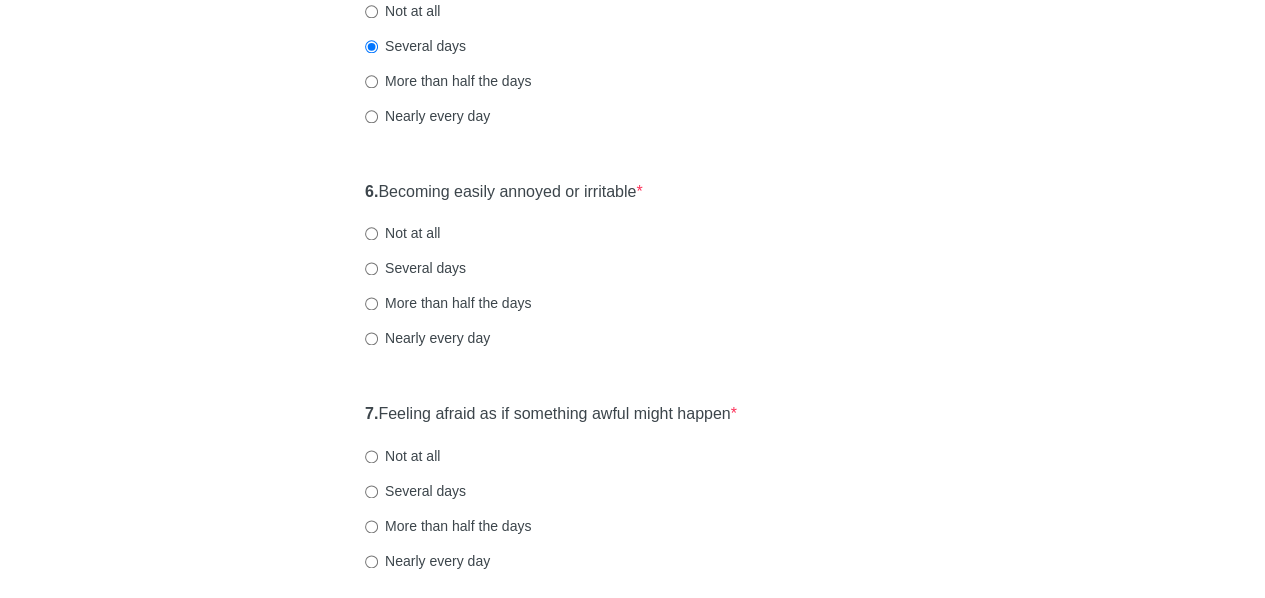 scroll, scrollTop: 1194, scrollLeft: 0, axis: vertical 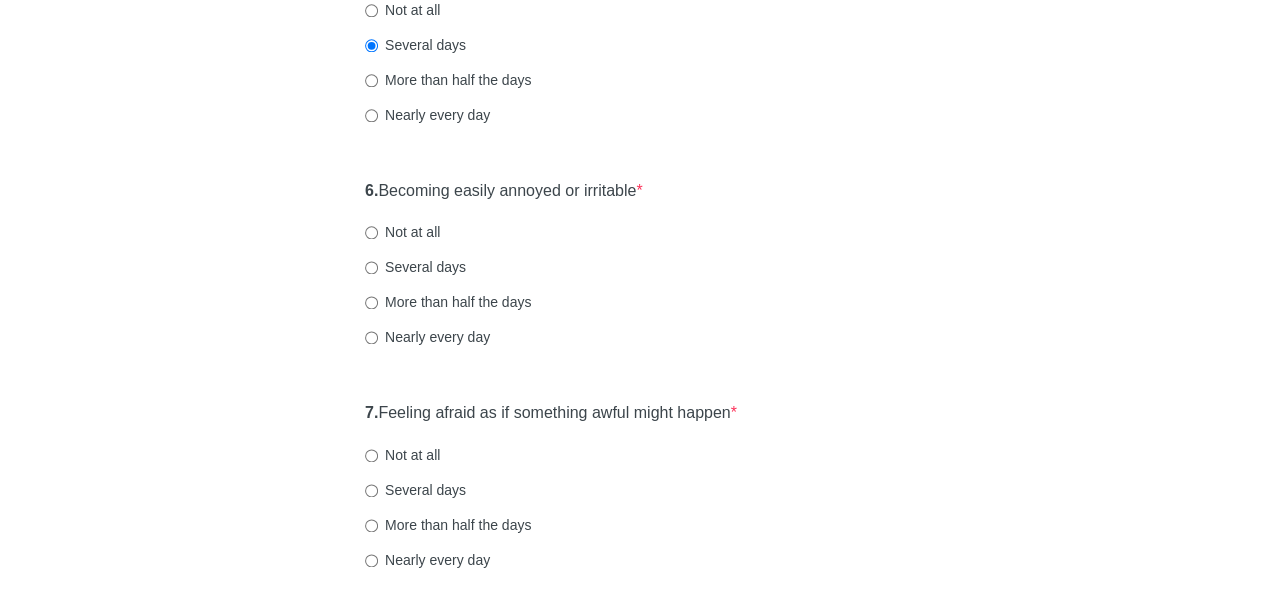 click on "Several days" at bounding box center [415, 267] 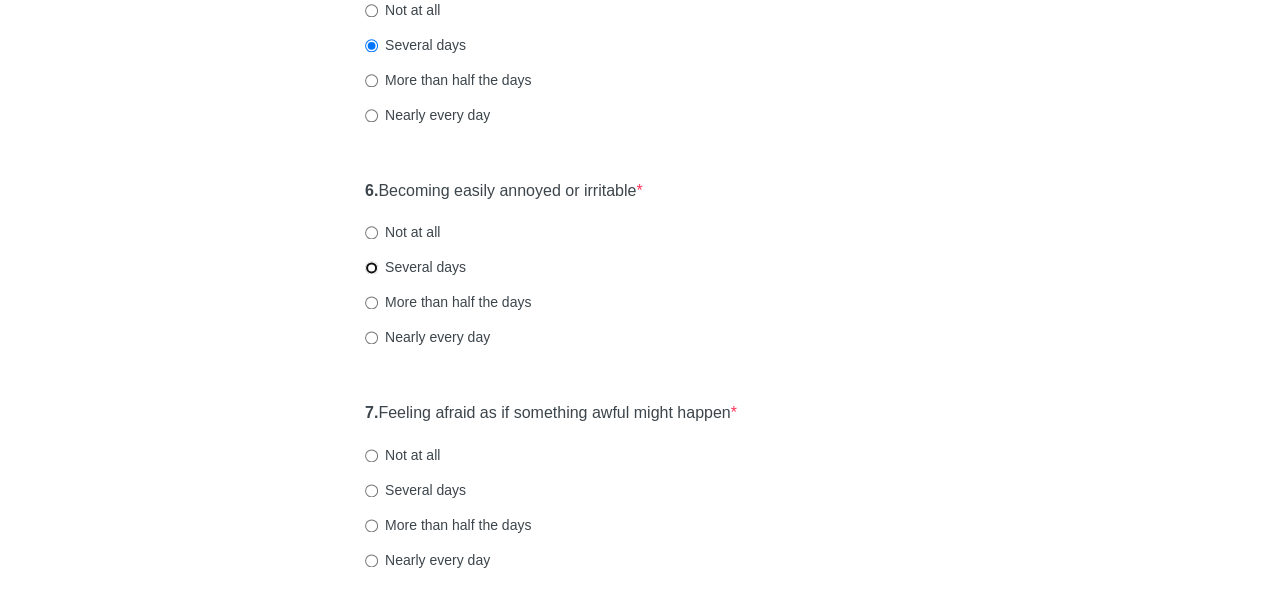 click on "Several days" at bounding box center (371, 267) 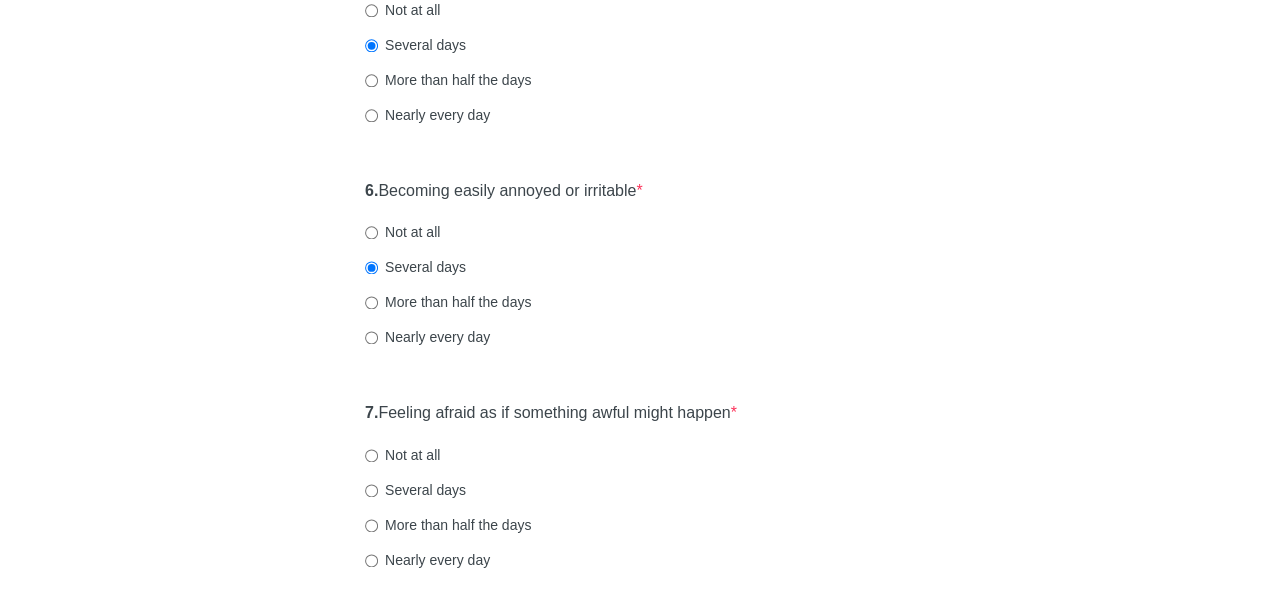 click on "General Anxiety Disorder Over the last 2 weeks, how often have you been bothered by any of the following problems? 1.  Feeling nervous, anxious, or on edge  * Not at all Several days More than half the days Nearly every day 2.  Not being able to stop or control worrying  * Not at all Several days More than half the days Nearly every day 3.  Worrying too much about different things  * Not at all Several days More than half the days Nearly every day 4.  Trouble relaxing  * Not at all Several days More than half the days Nearly every day 5.  Being so restless that it's hard to sit still  * Not at all Several days More than half the days Nearly every day 6.  Becoming easily annoyed or irritable  * Not at all Several days More than half the days Nearly every day 7.  Feeling afraid as if something awful might happen  * Not at all Several days More than half the days Nearly every day" at bounding box center (633, -254) 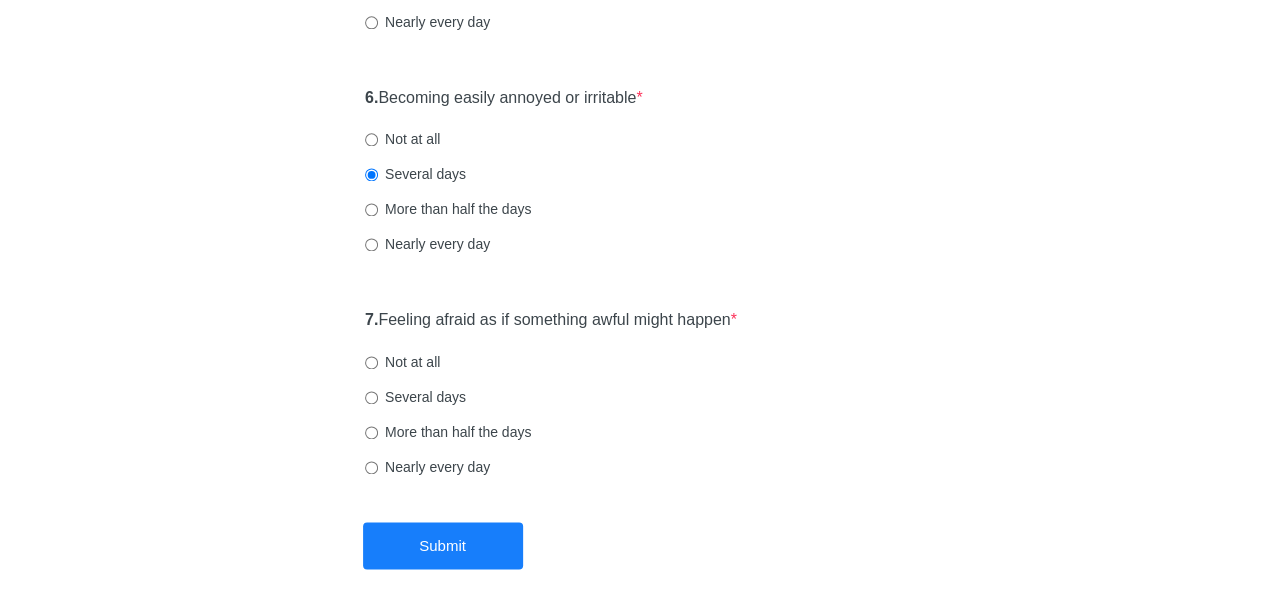 scroll, scrollTop: 1314, scrollLeft: 0, axis: vertical 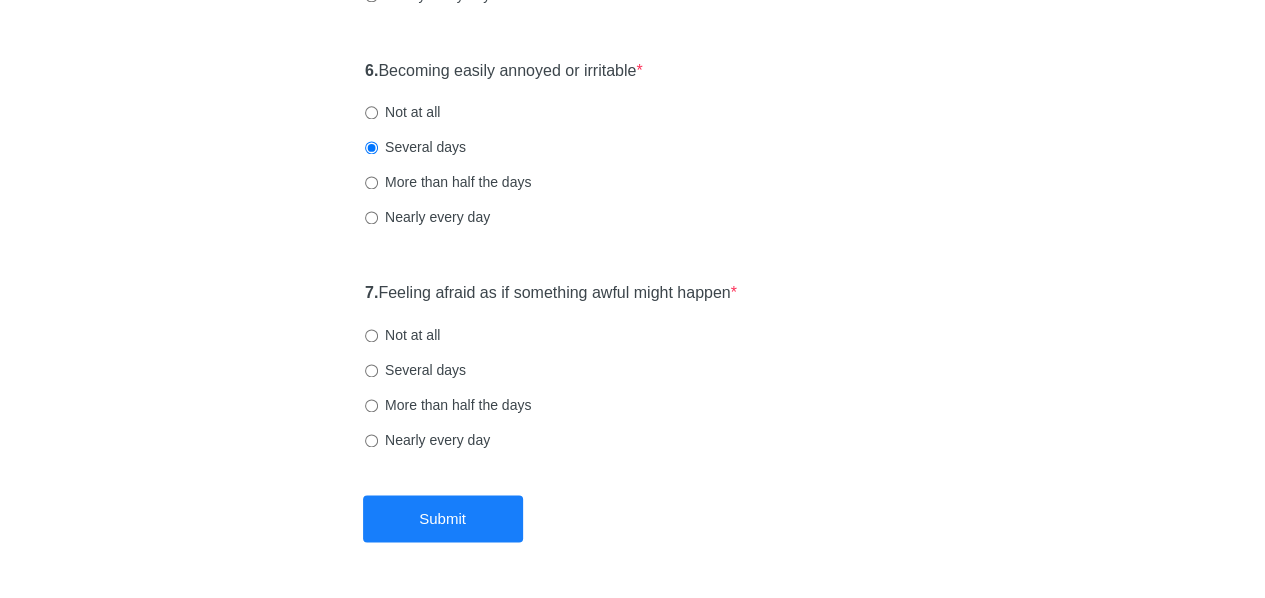 click on "Not at all" at bounding box center [402, 335] 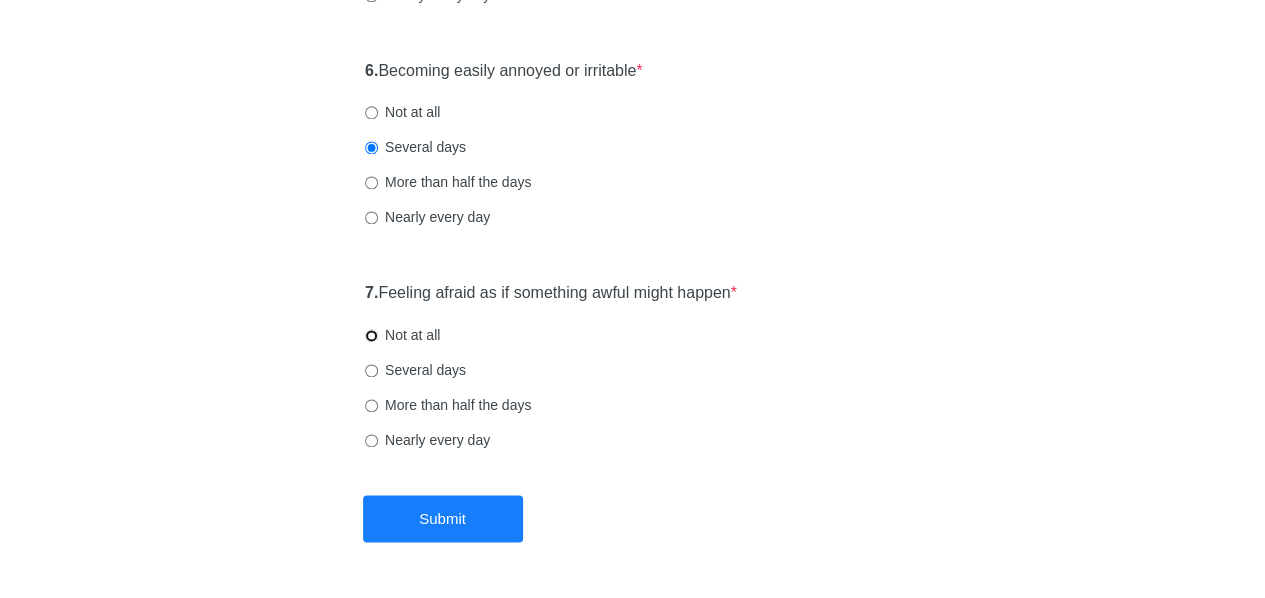 click on "Not at all" at bounding box center (371, 335) 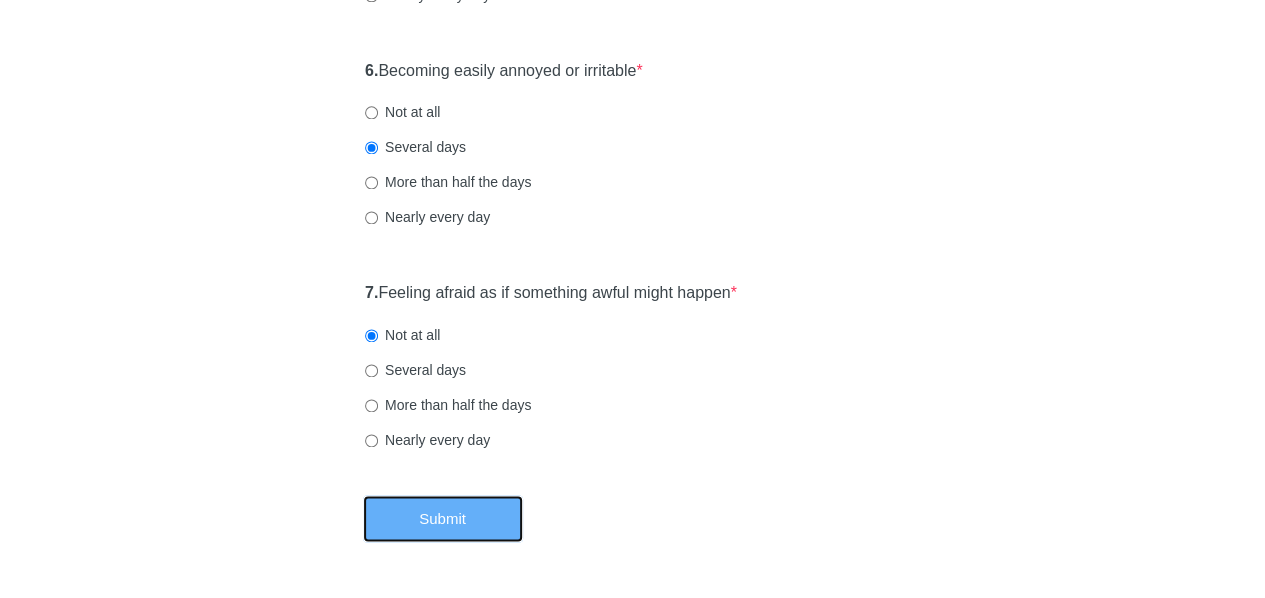 click on "Submit" at bounding box center [443, 518] 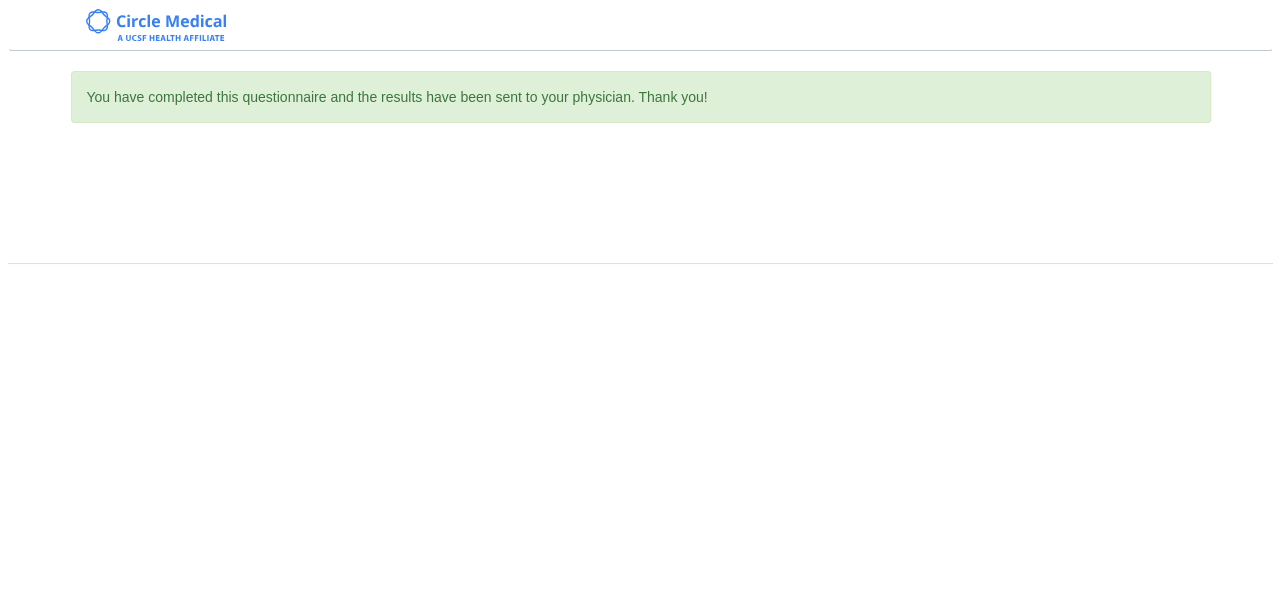 scroll, scrollTop: 0, scrollLeft: 0, axis: both 